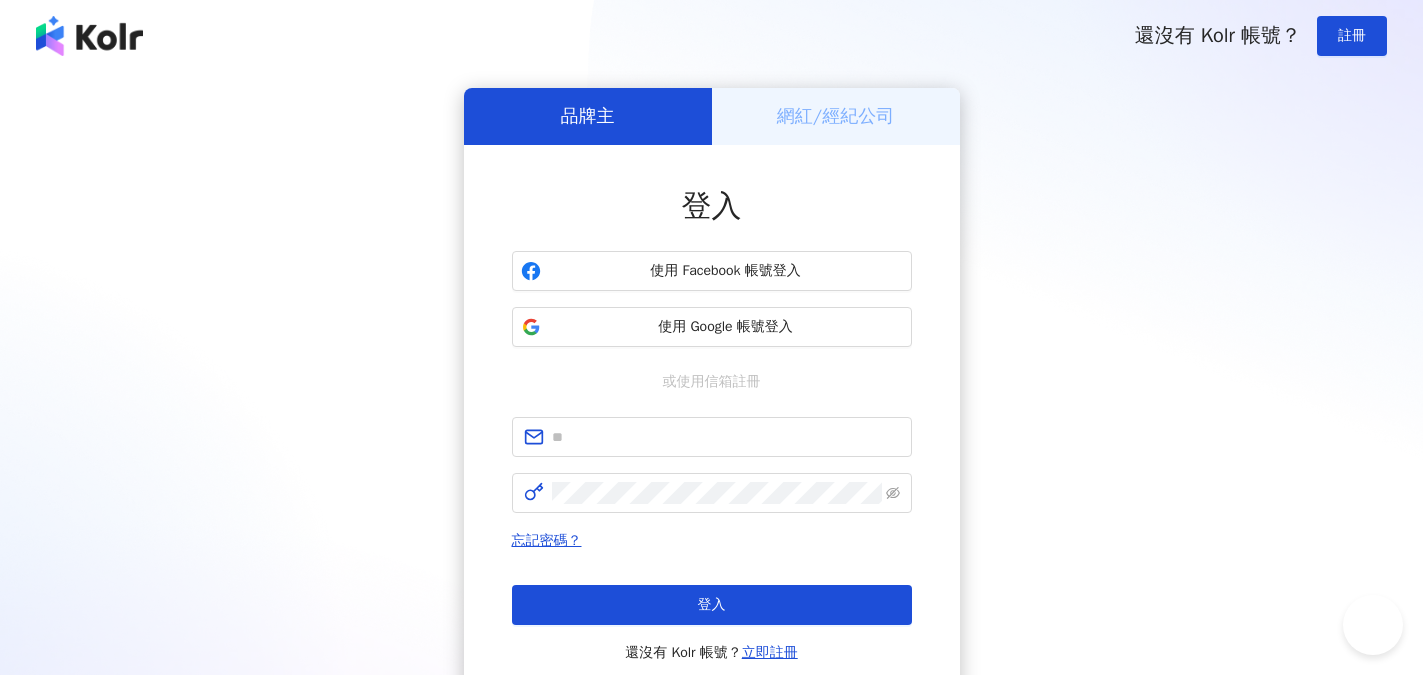 scroll, scrollTop: 0, scrollLeft: 0, axis: both 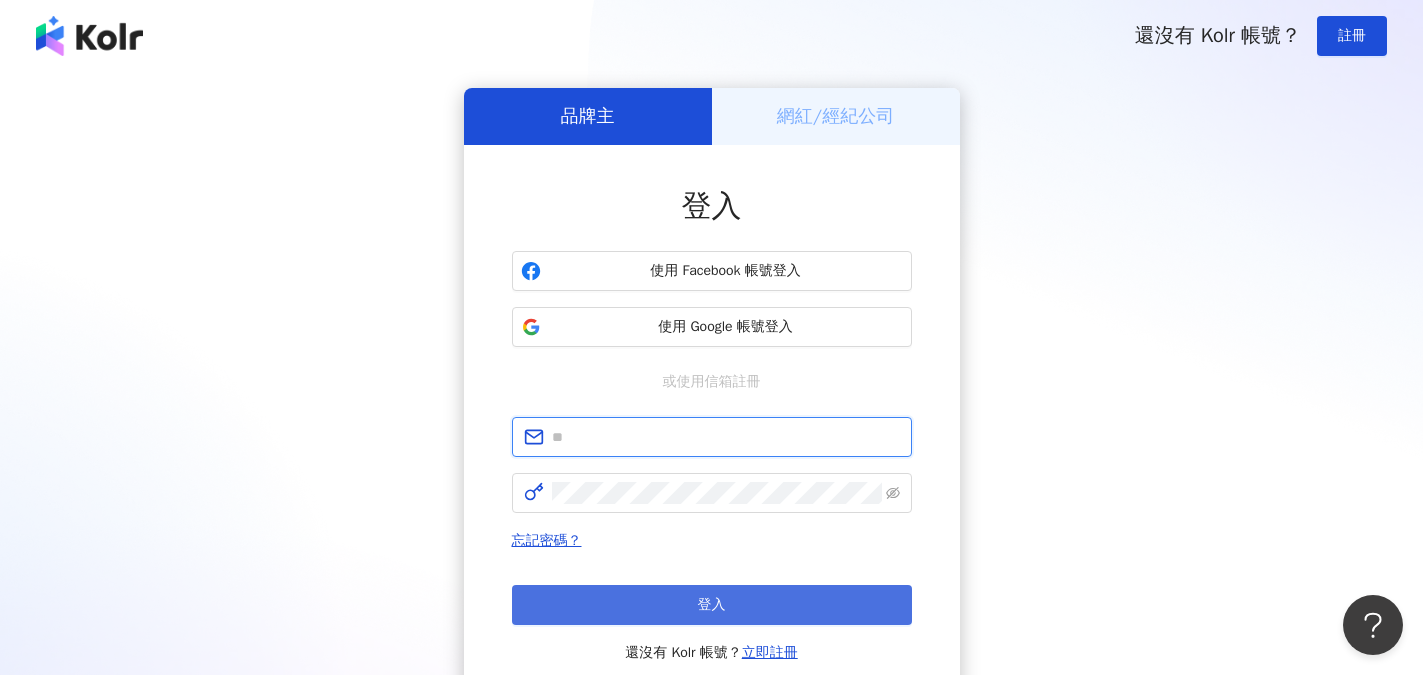 type on "**********" 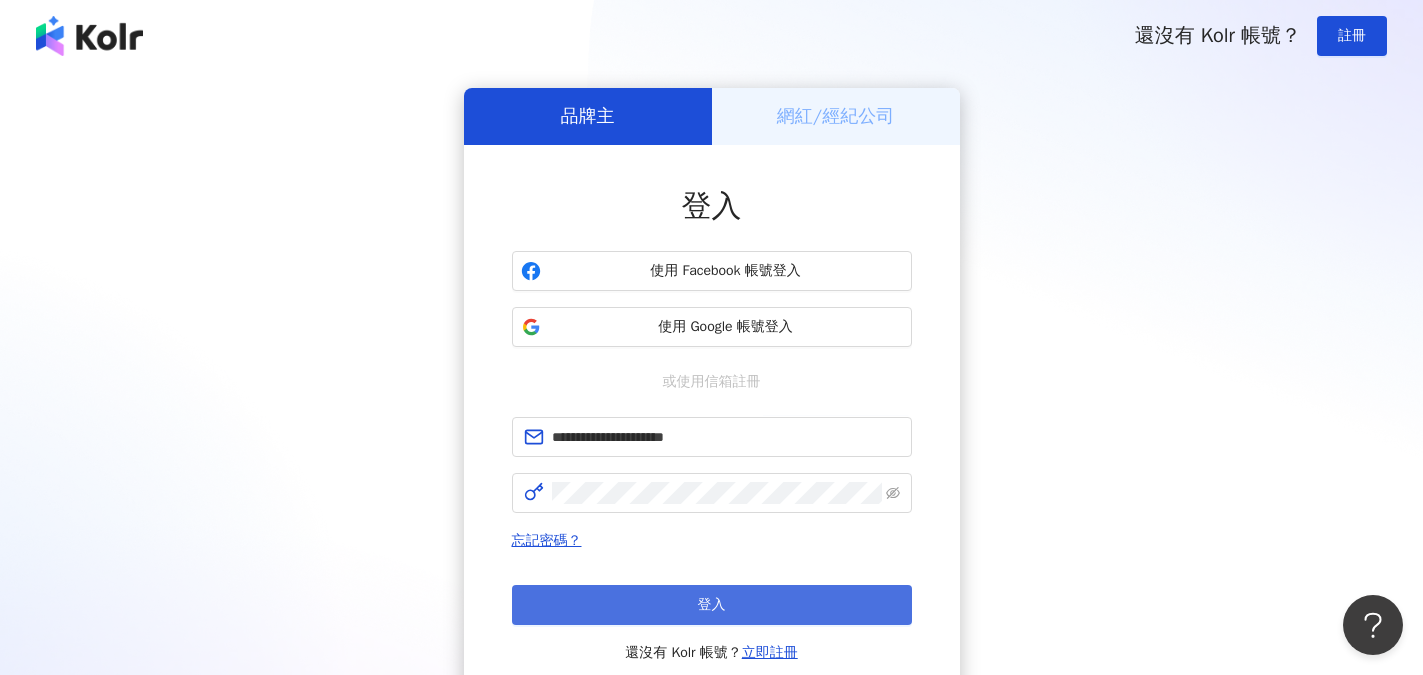 click on "登入" at bounding box center (712, 605) 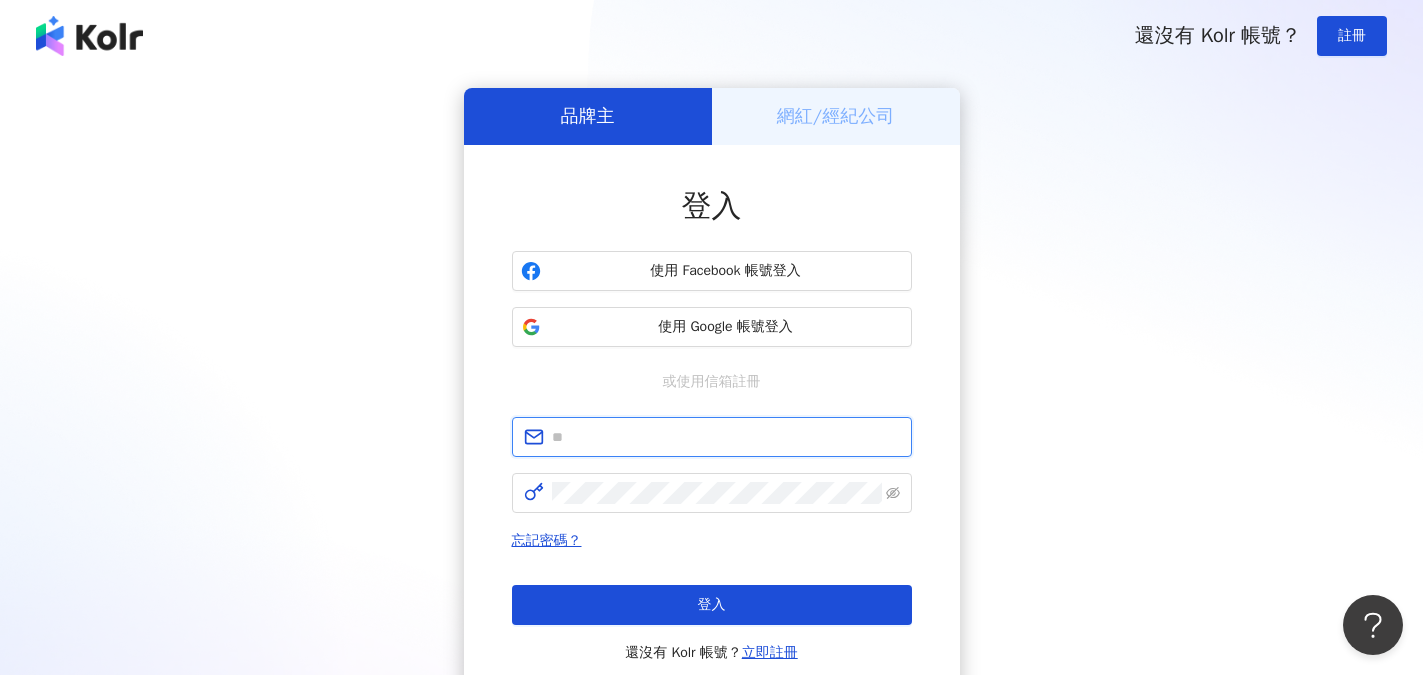 type on "**********" 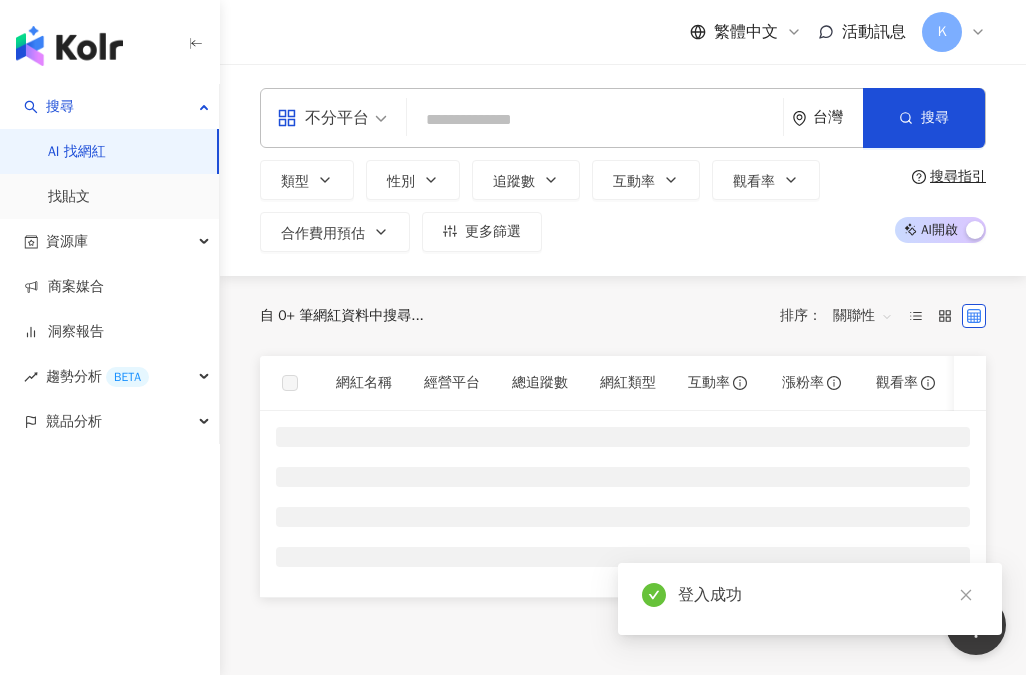 click at bounding box center [595, 120] 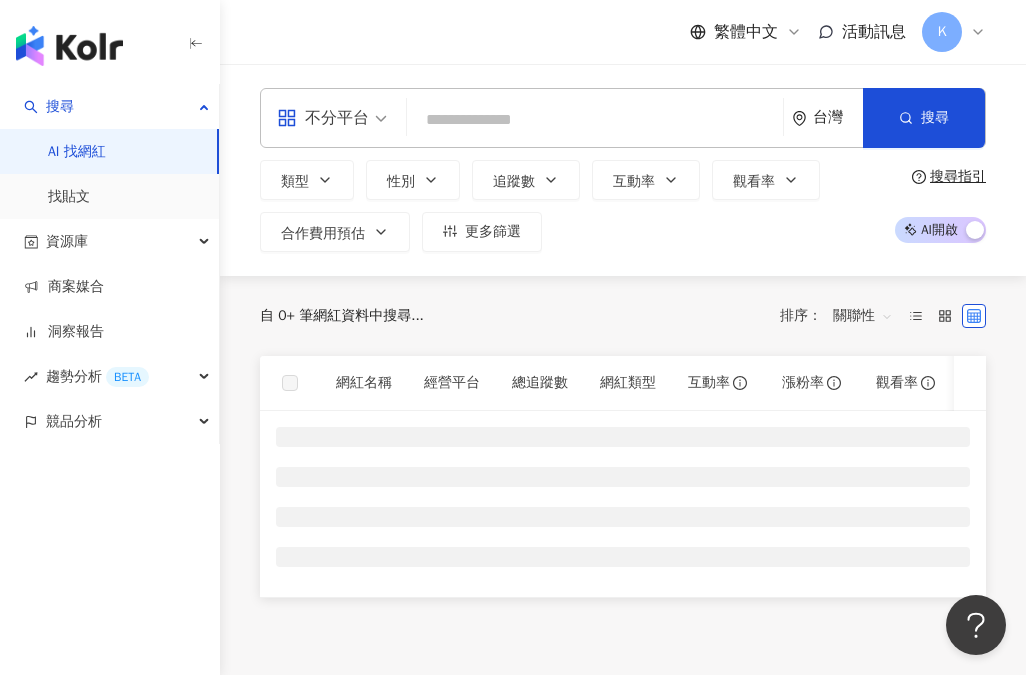 click at bounding box center [595, 120] 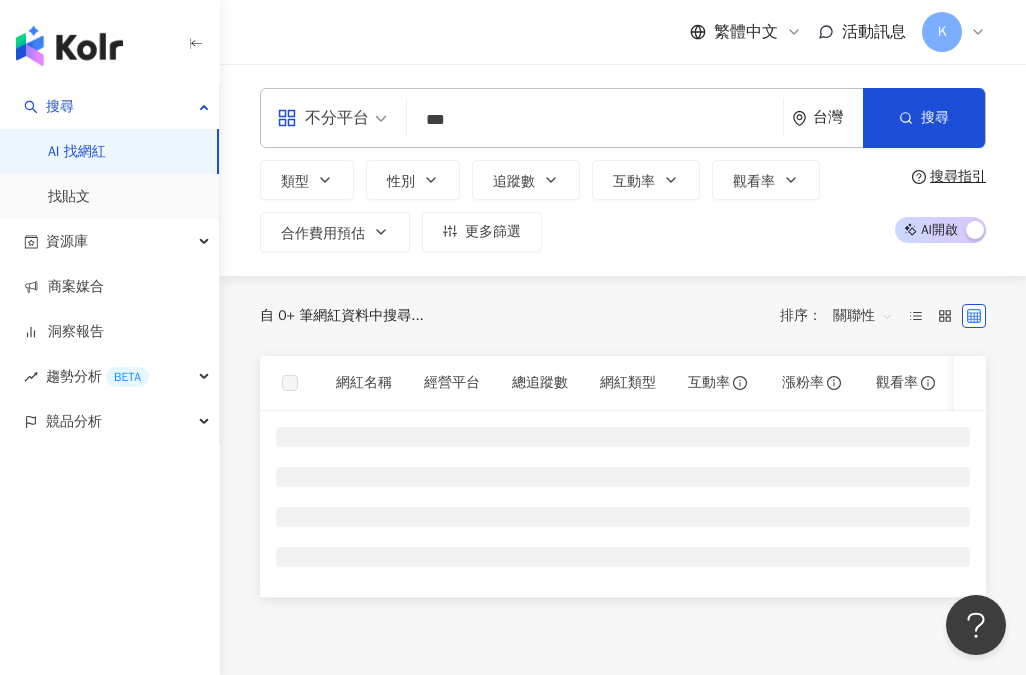type on "***" 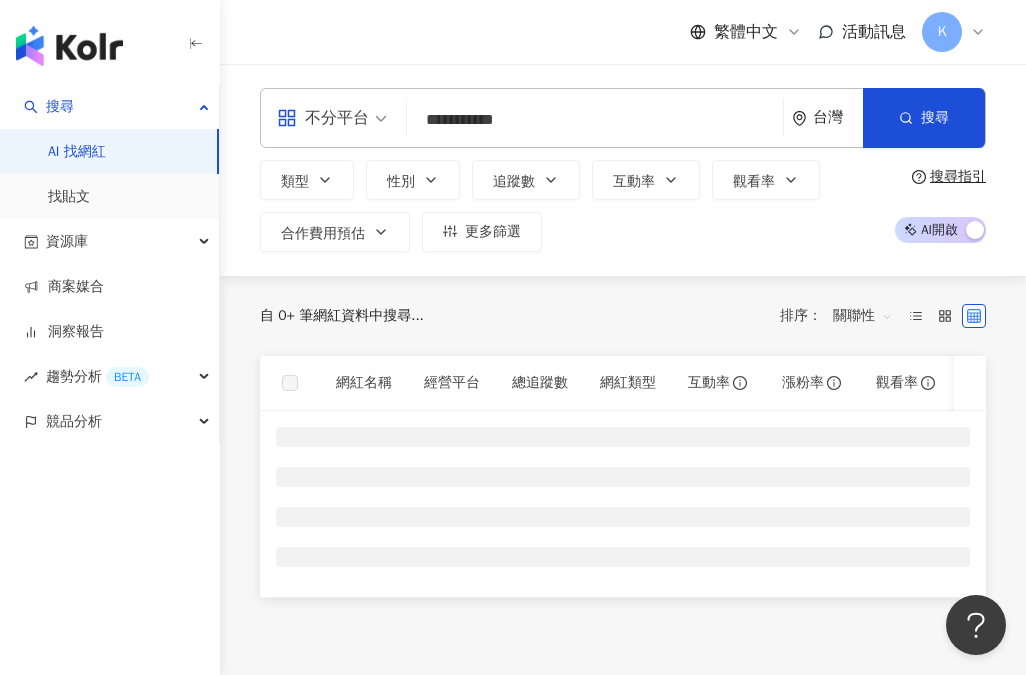type on "**********" 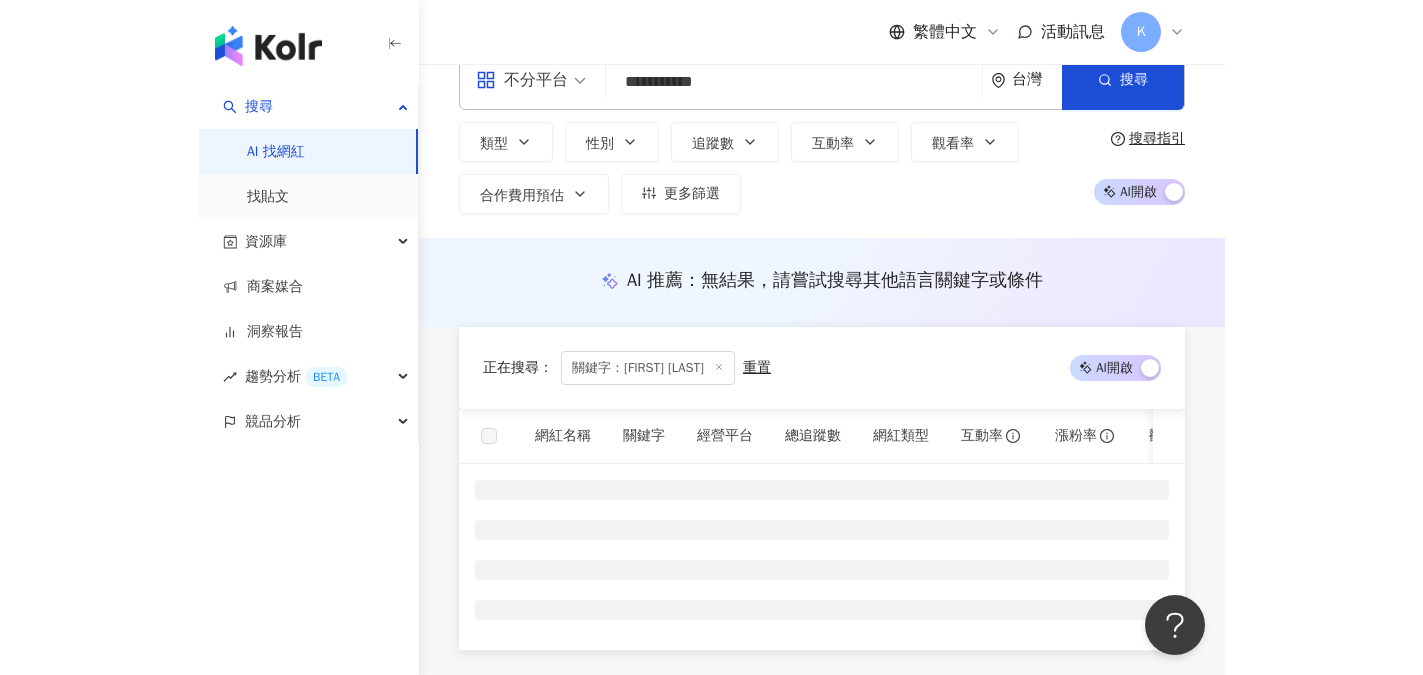 scroll, scrollTop: 0, scrollLeft: 0, axis: both 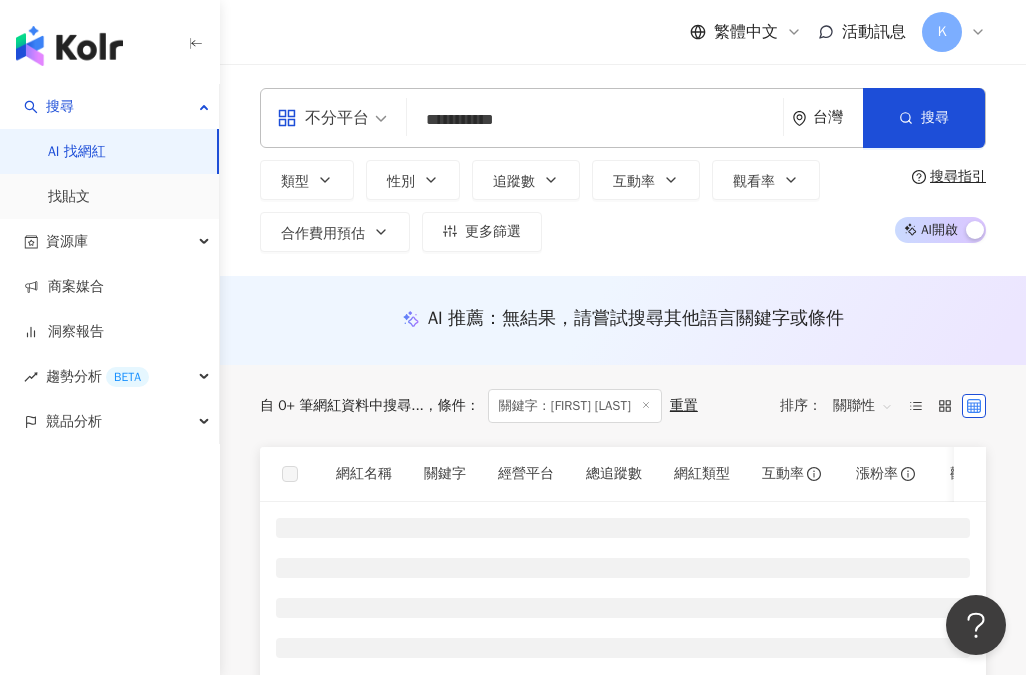 drag, startPoint x: 438, startPoint y: 112, endPoint x: 412, endPoint y: 111, distance: 26.019224 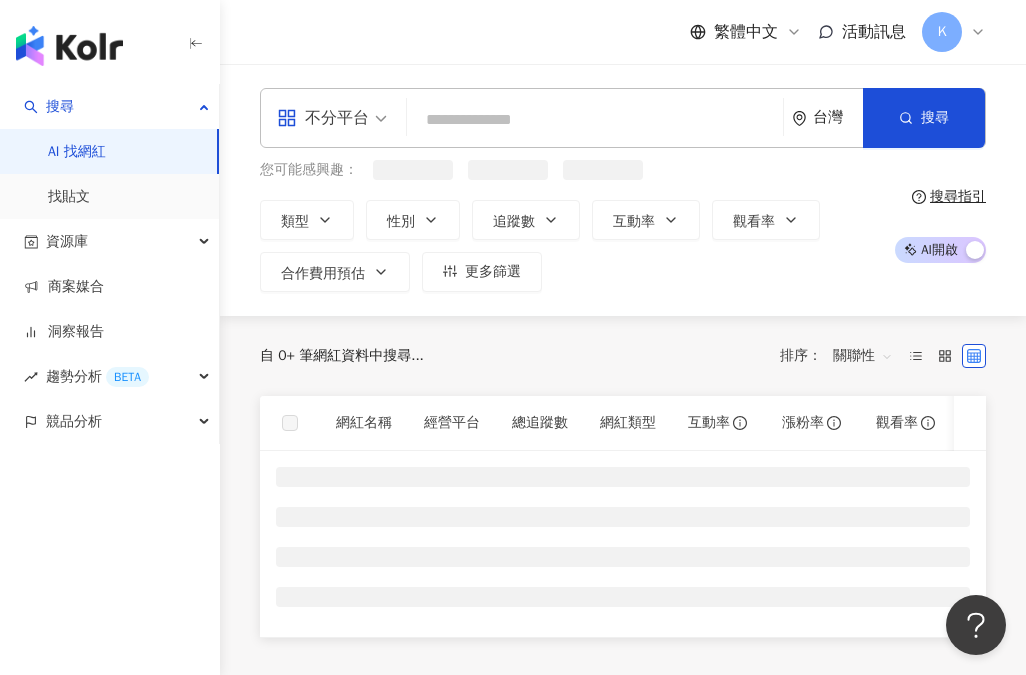 click at bounding box center [595, 120] 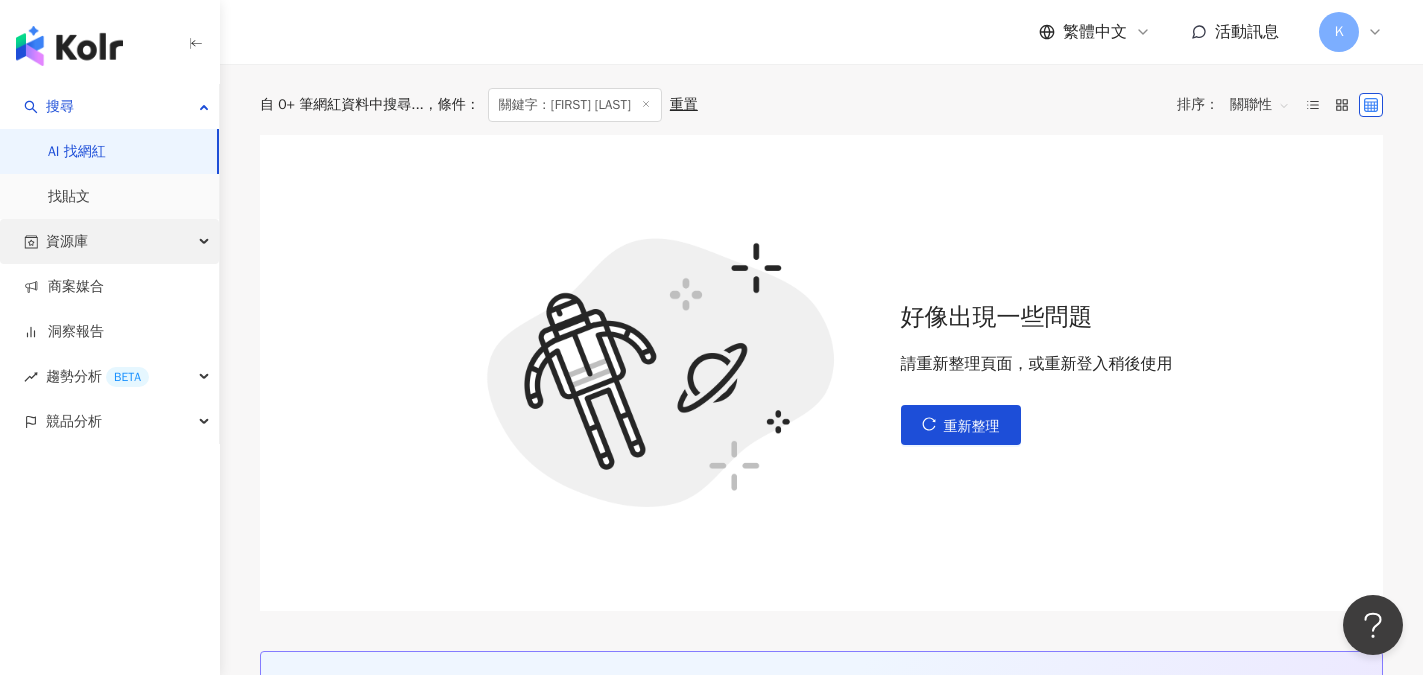 scroll, scrollTop: 0, scrollLeft: 0, axis: both 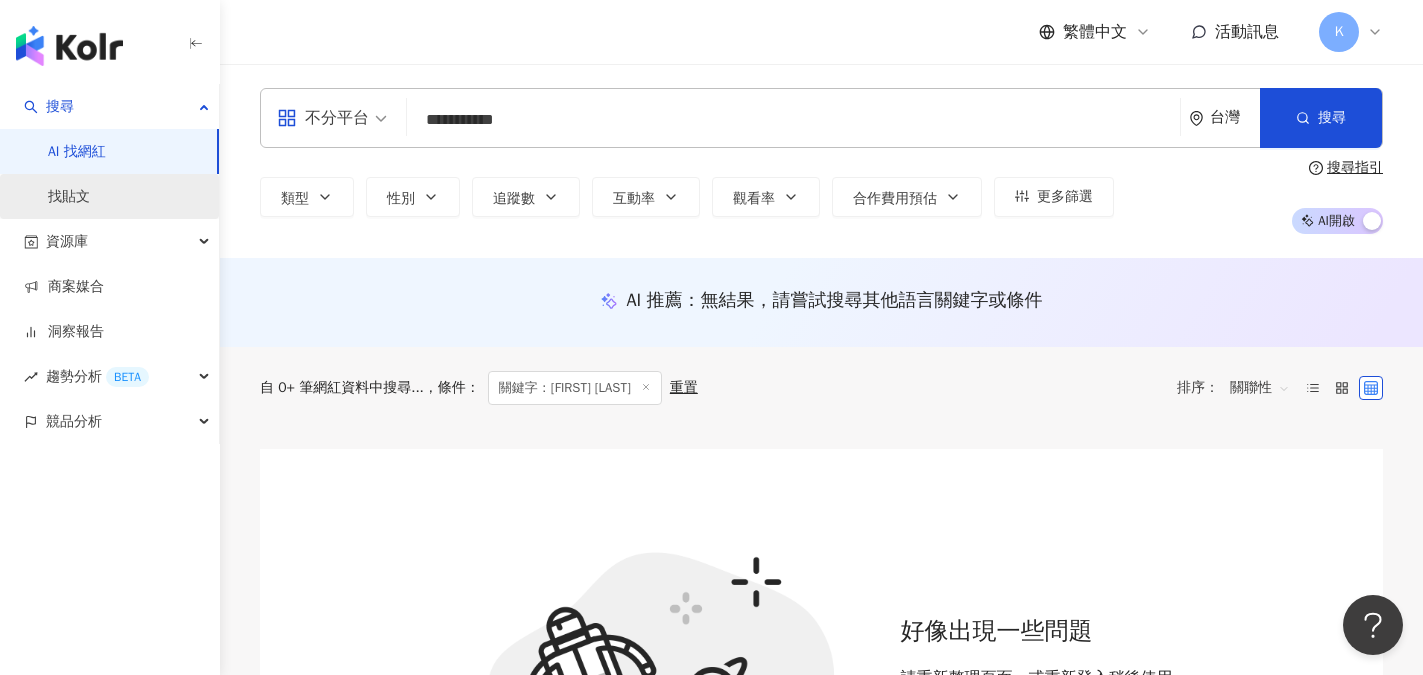 type on "**********" 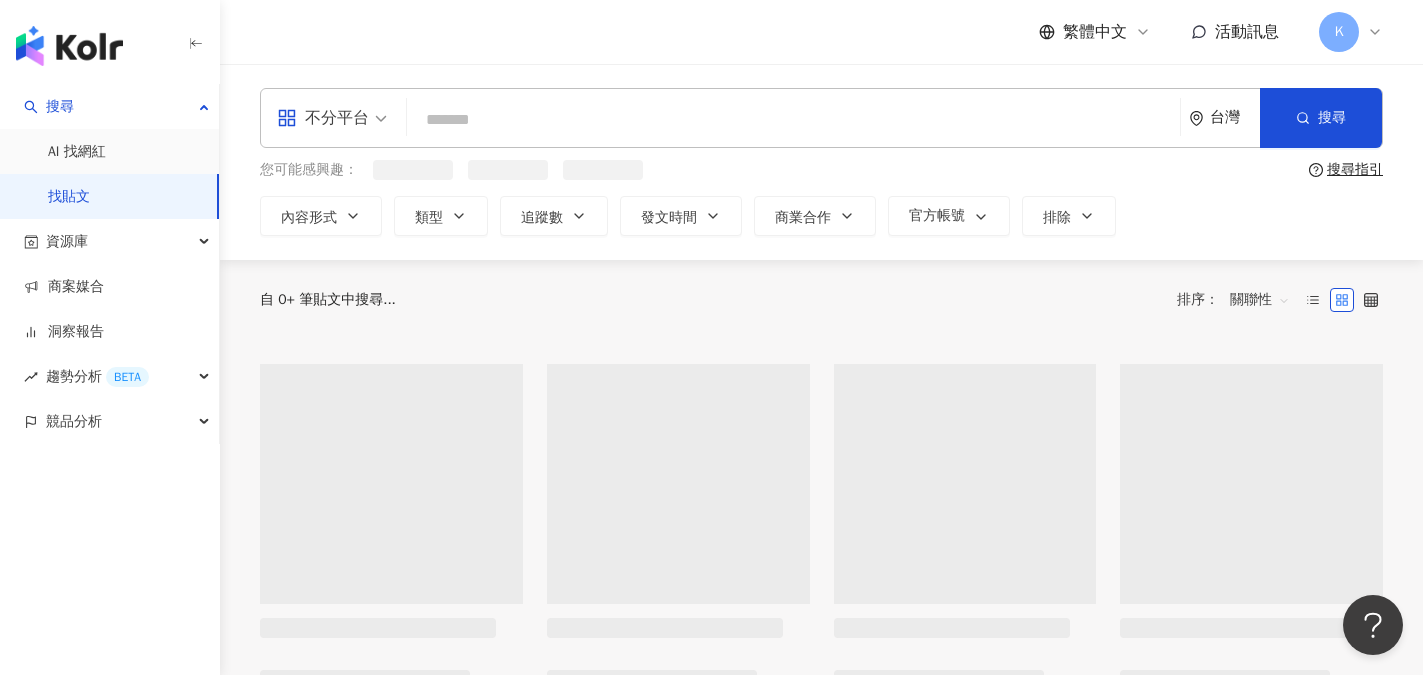 click at bounding box center (793, 119) 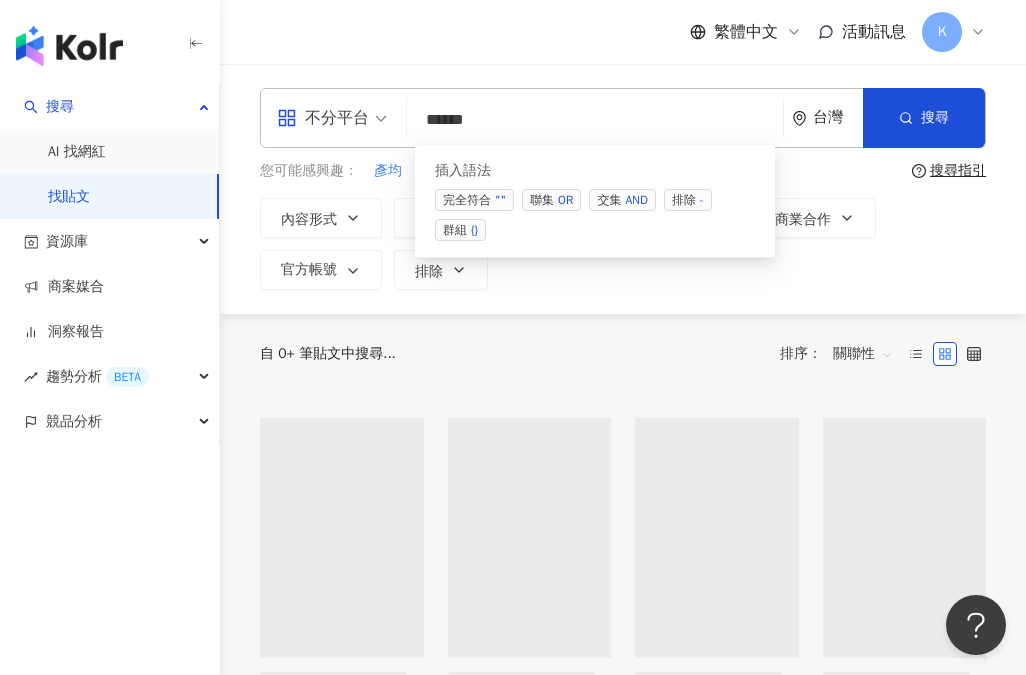 click 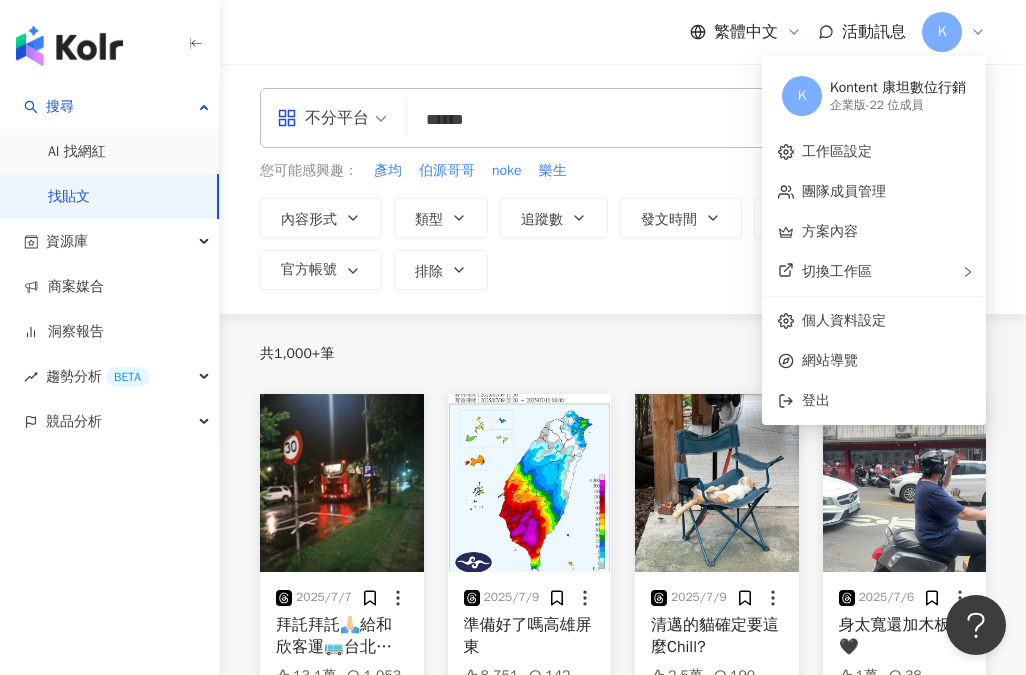 click 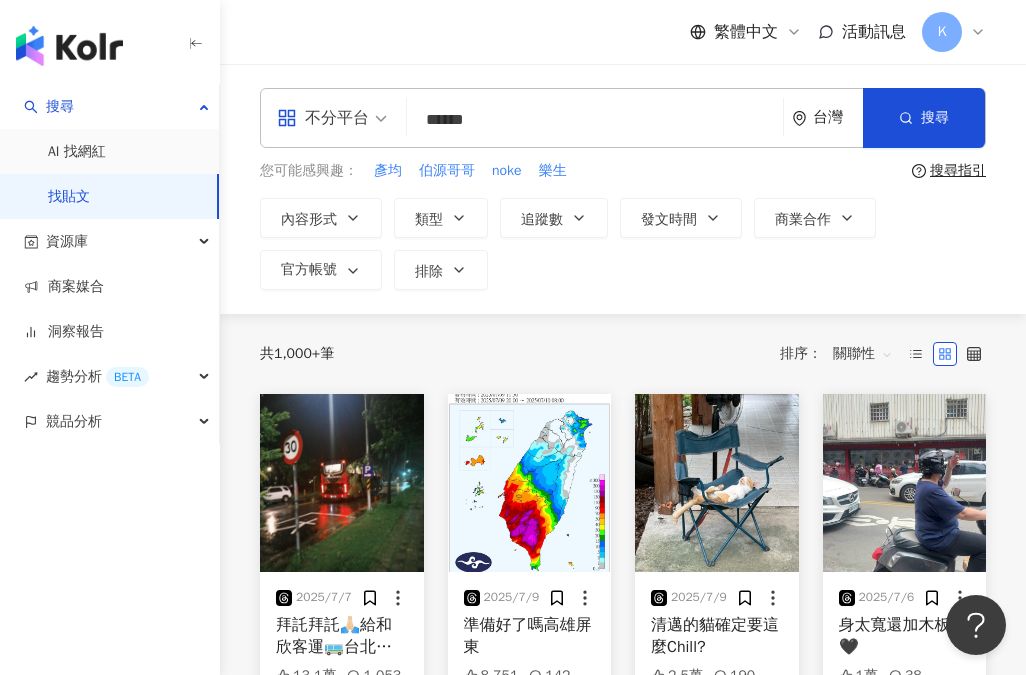 click on "*****" at bounding box center [595, 119] 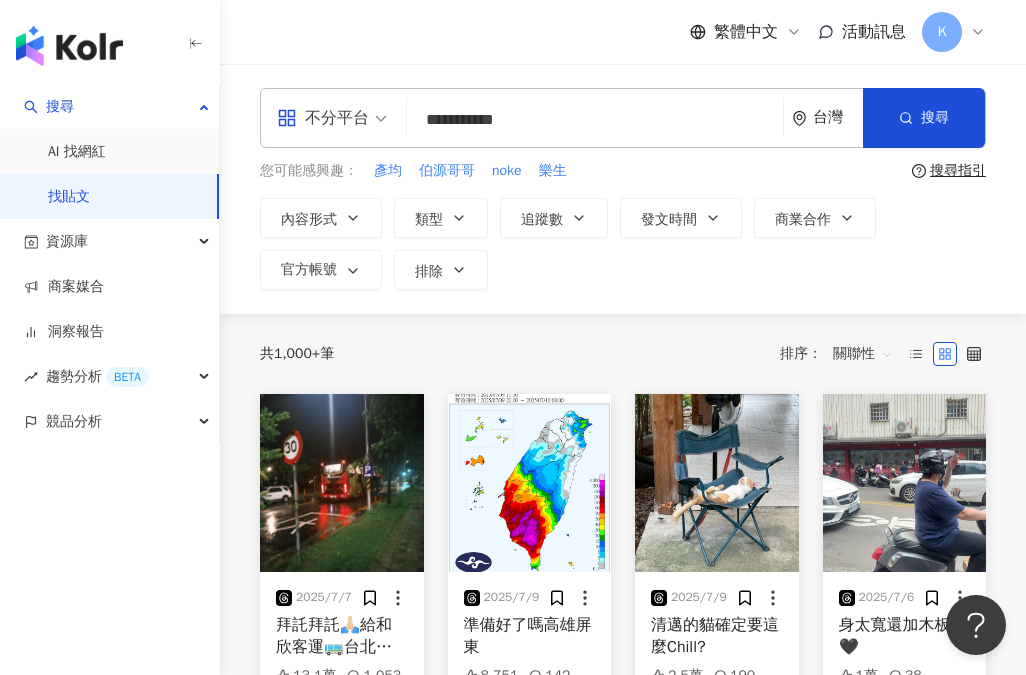 type on "**********" 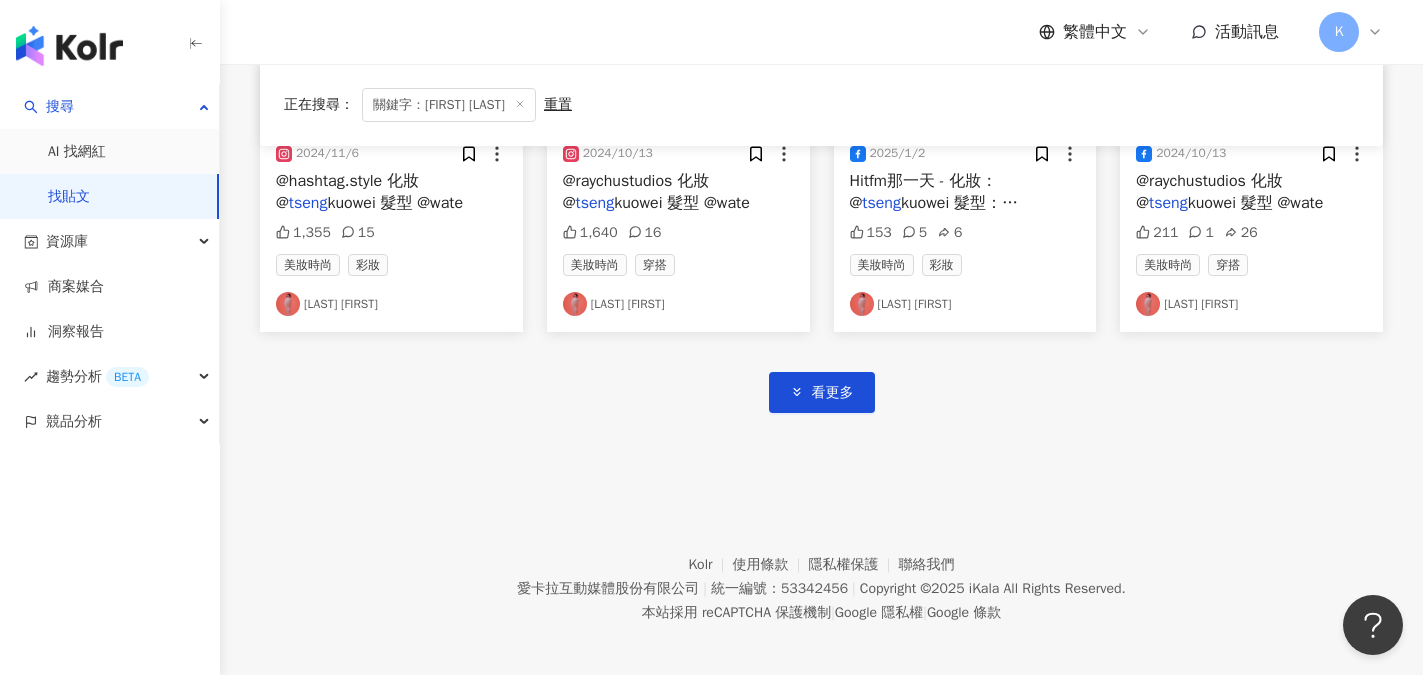 scroll, scrollTop: 1211, scrollLeft: 0, axis: vertical 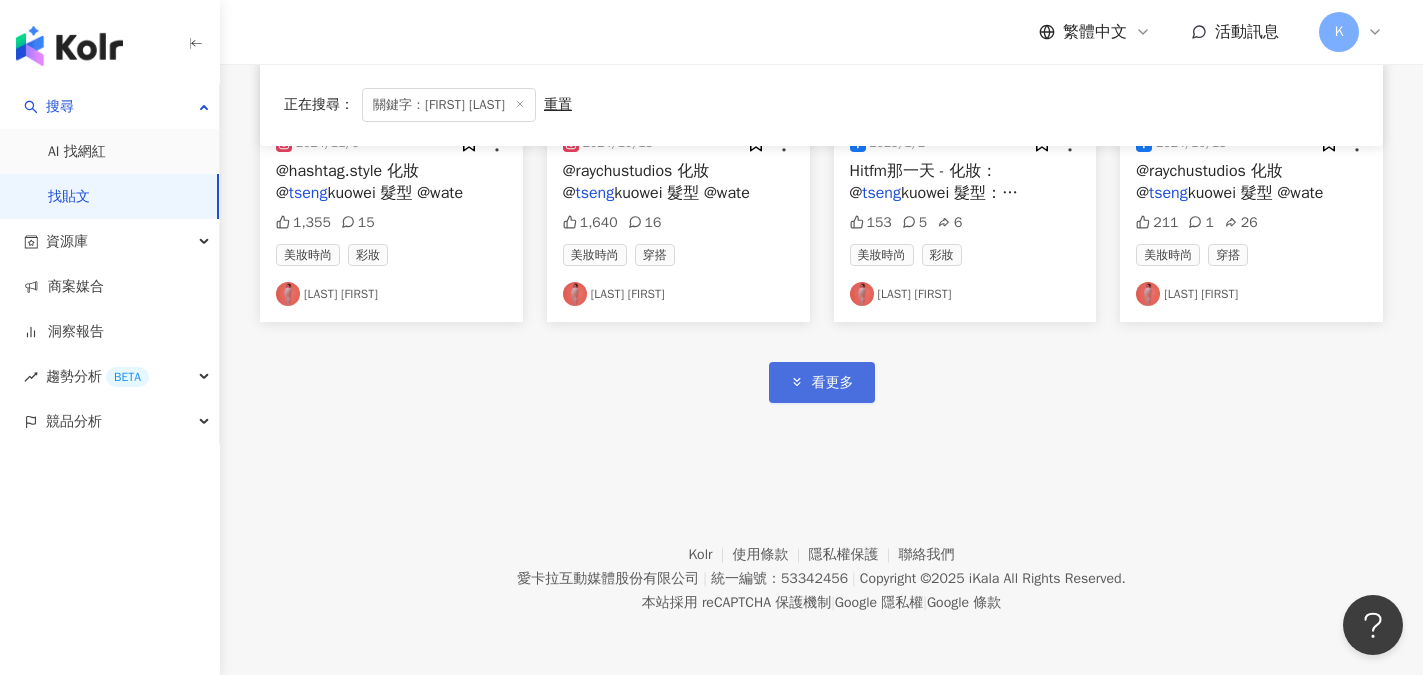 click on "看更多" at bounding box center [822, 382] 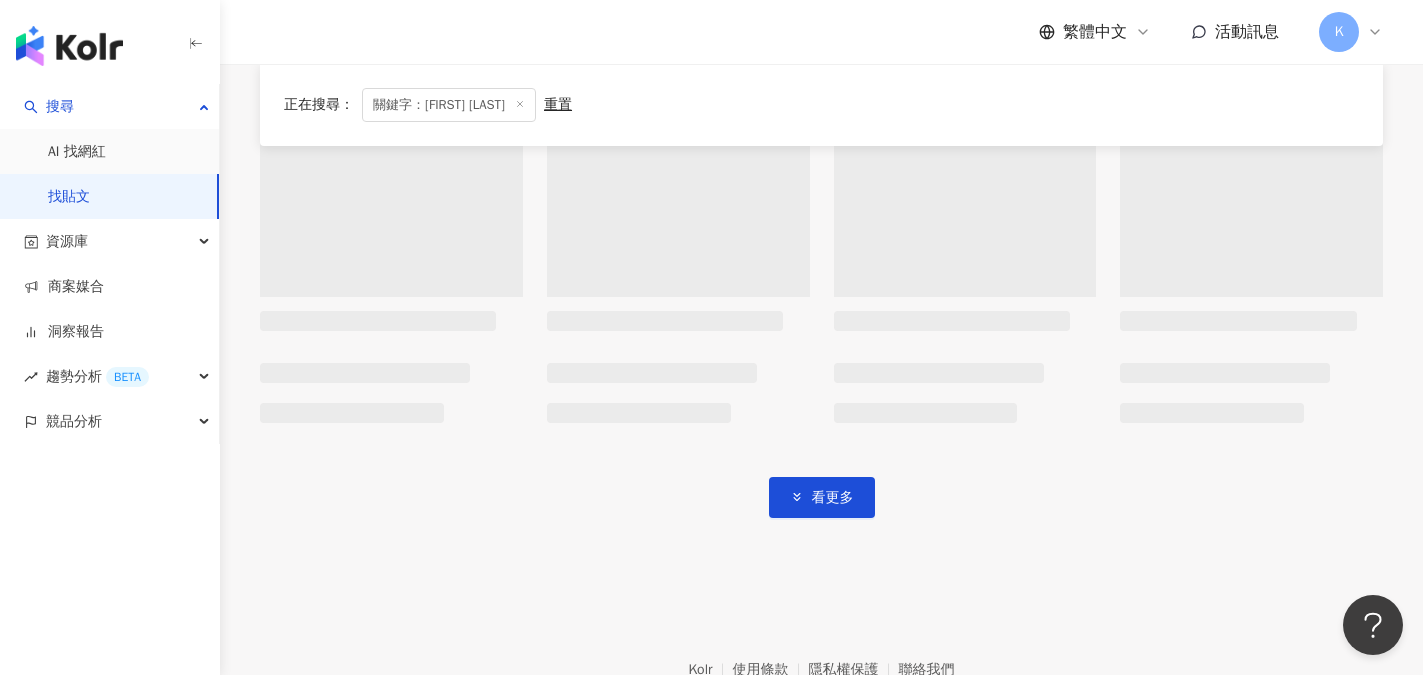scroll, scrollTop: 2311, scrollLeft: 0, axis: vertical 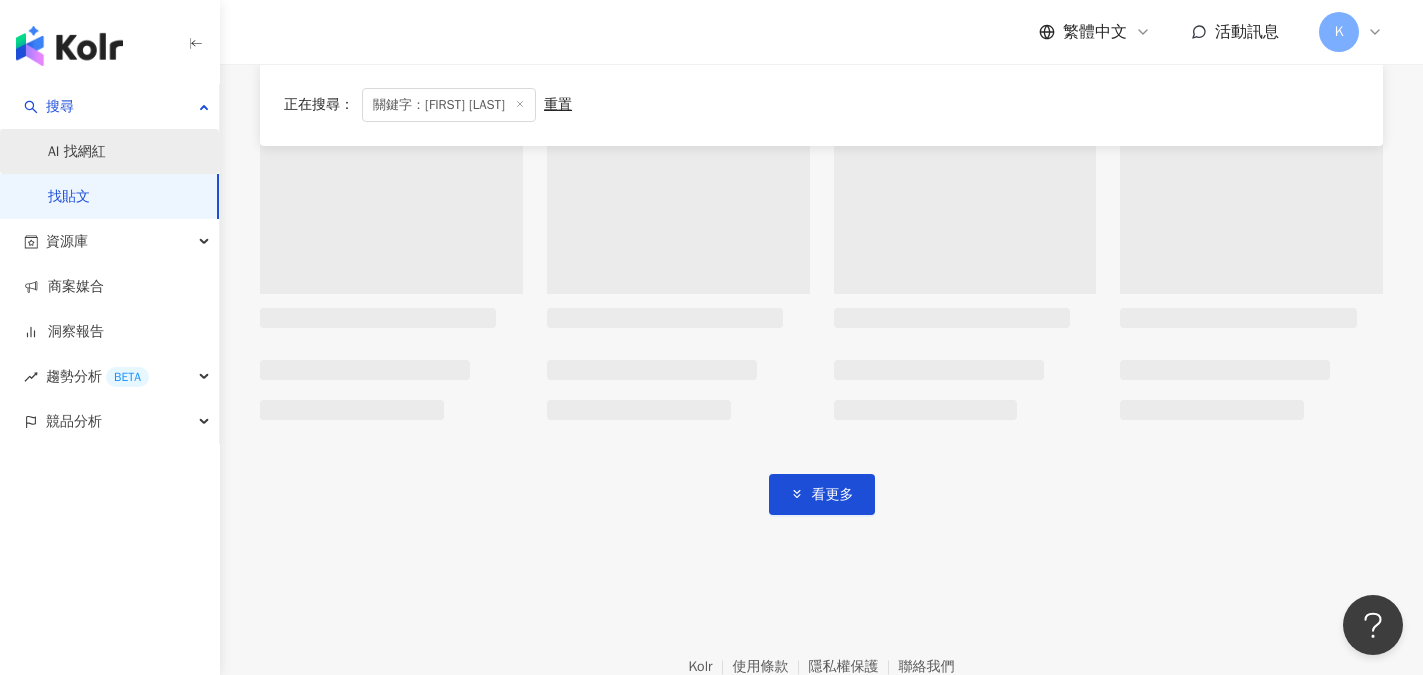 click on "AI 找網紅" at bounding box center [77, 152] 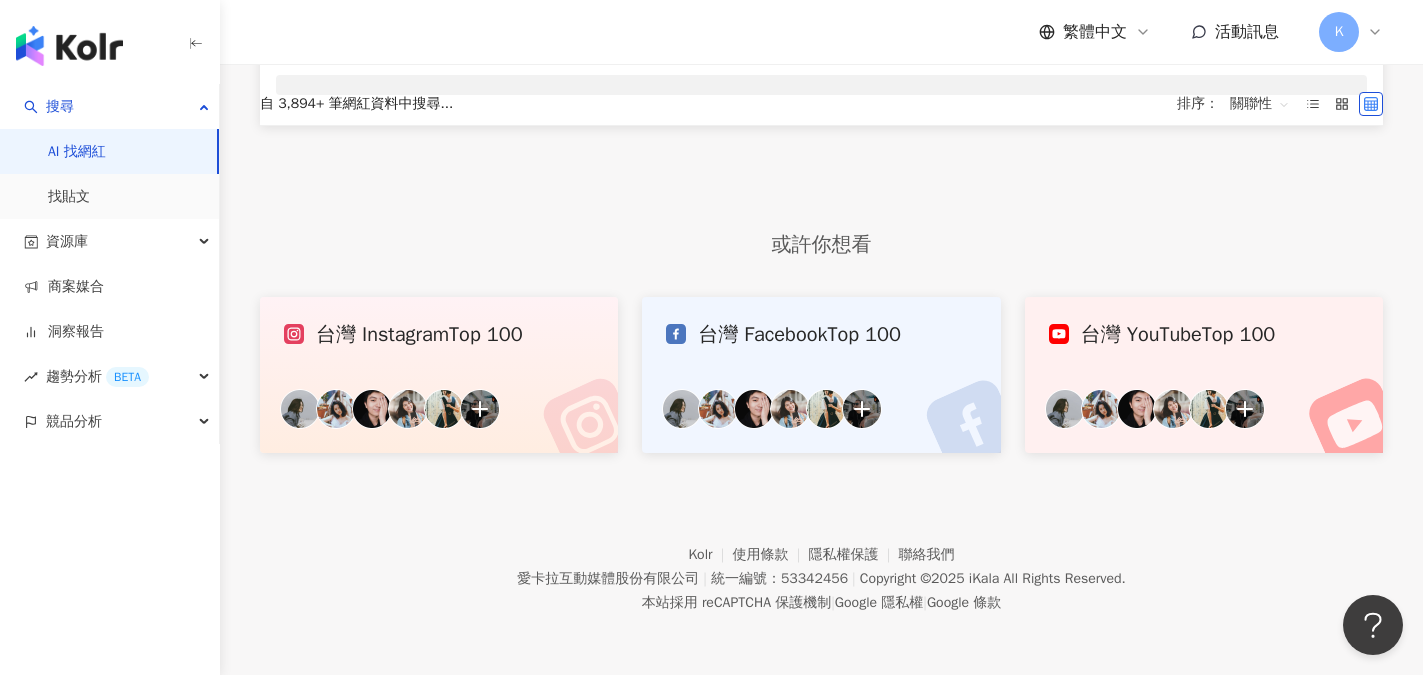 scroll, scrollTop: 0, scrollLeft: 0, axis: both 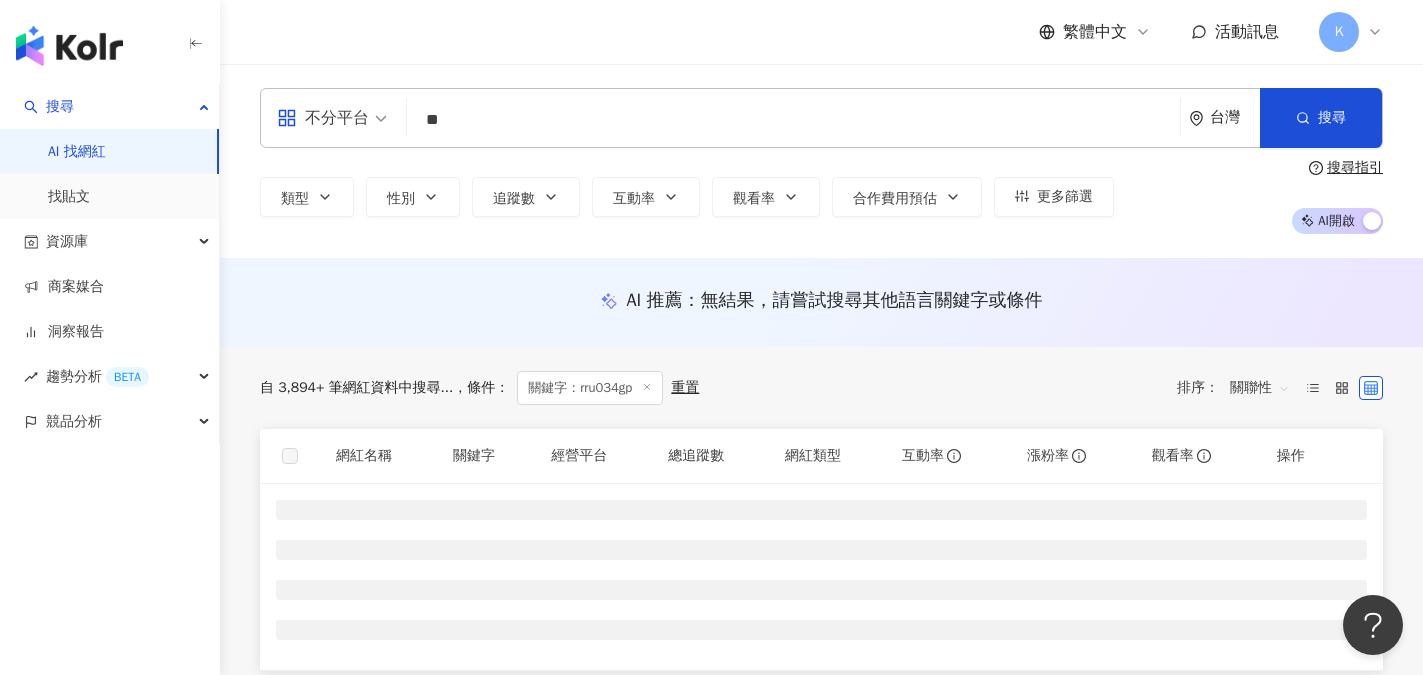 type on "*" 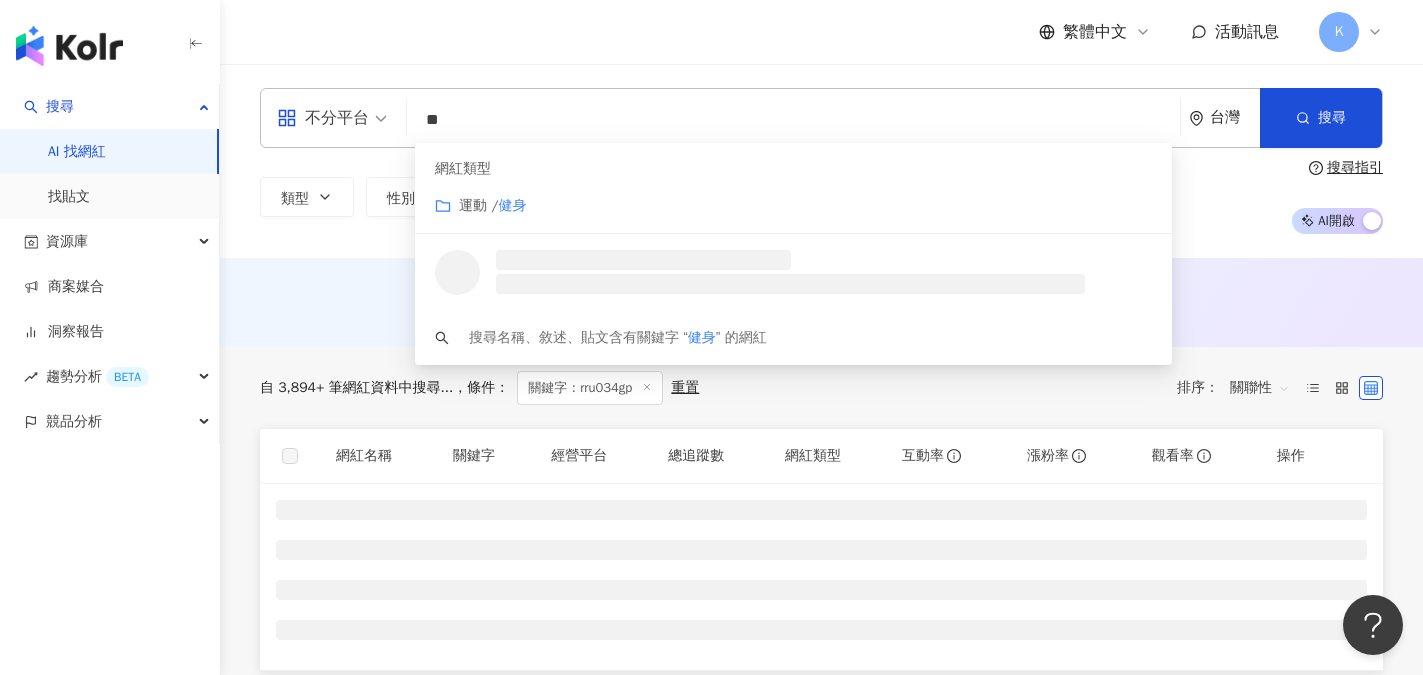 type on "*" 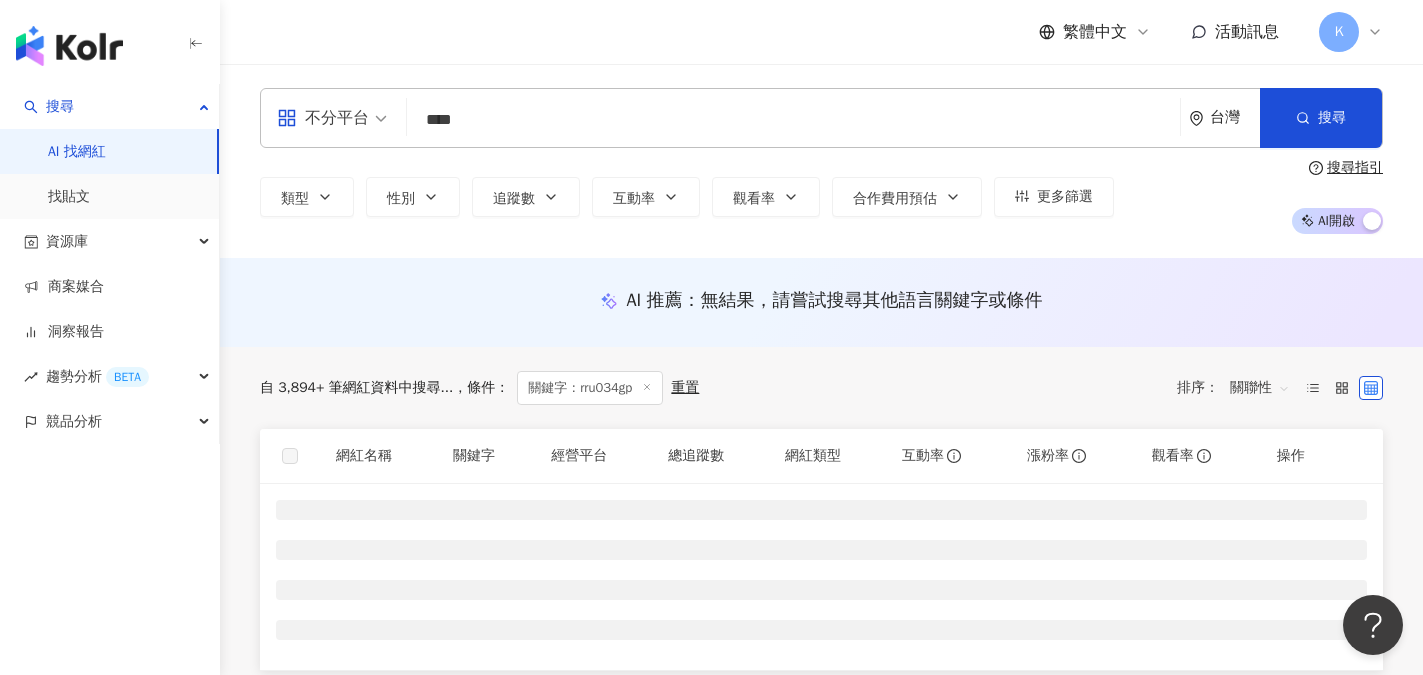 type on "****" 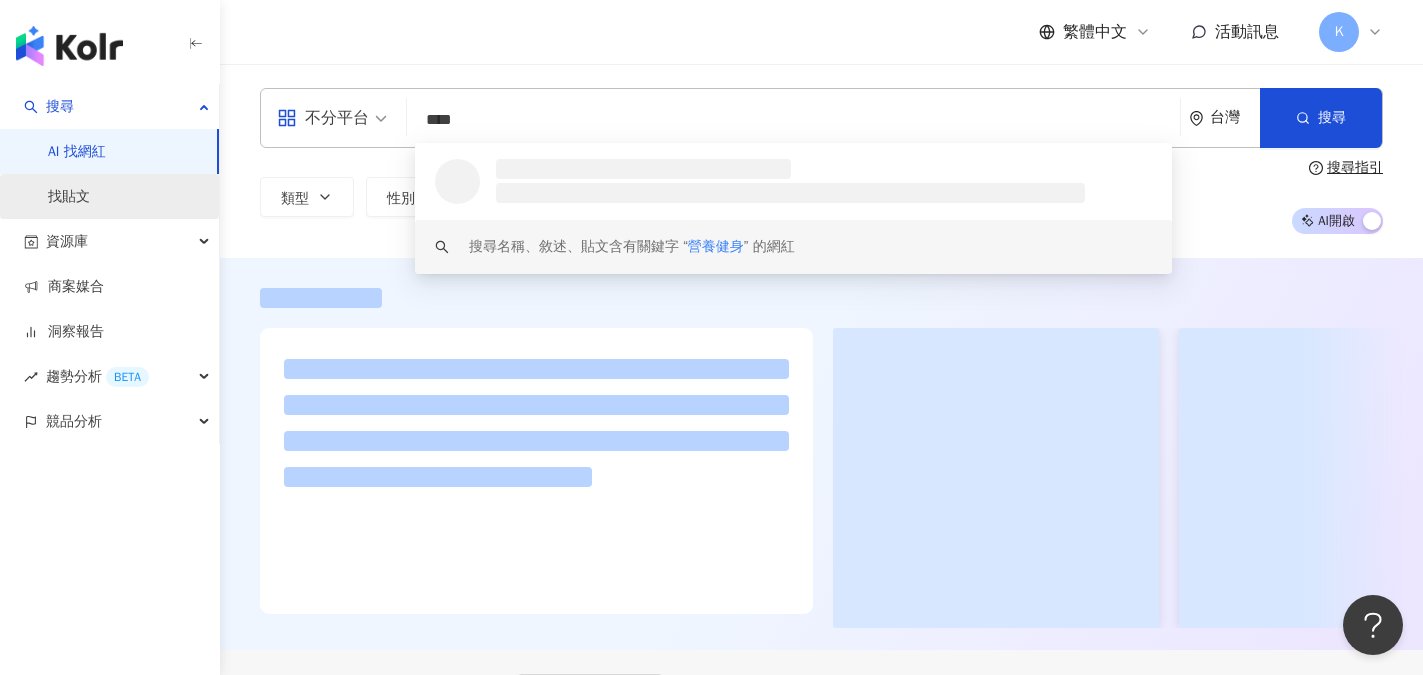 click on "找貼文" at bounding box center (69, 197) 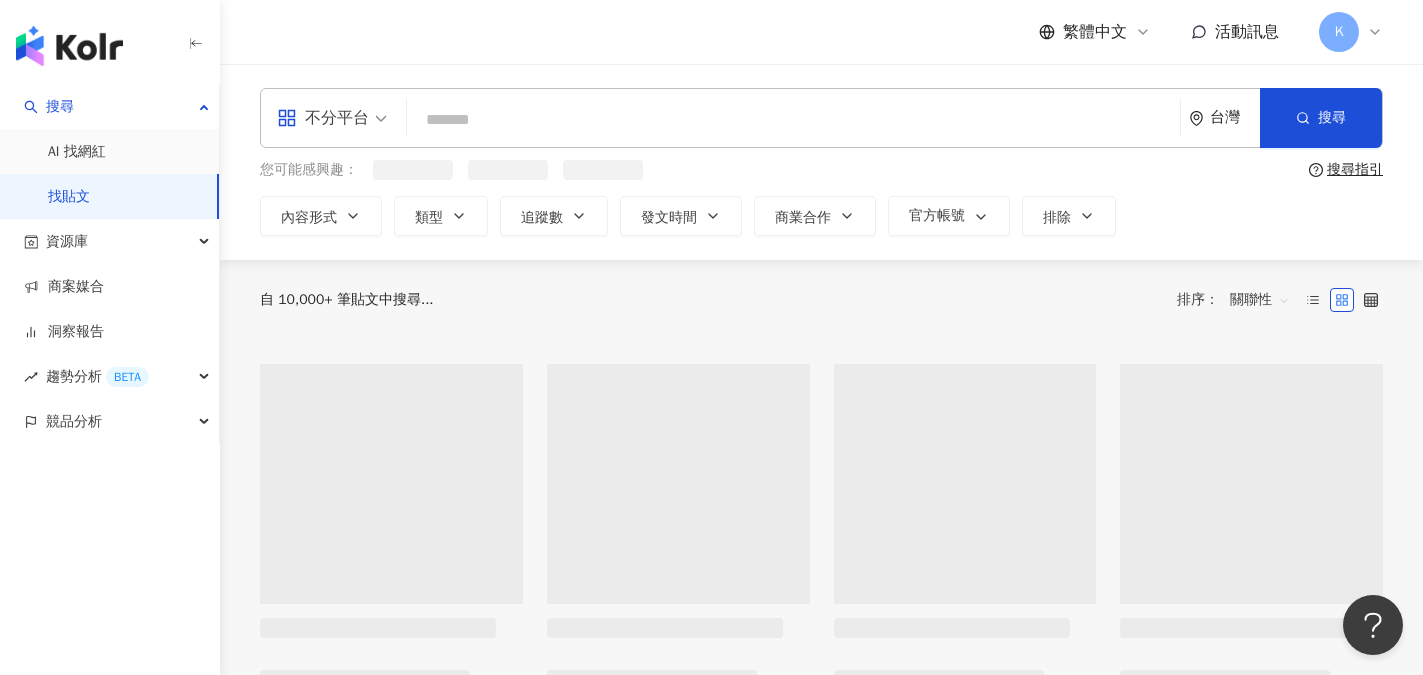 click at bounding box center [793, 119] 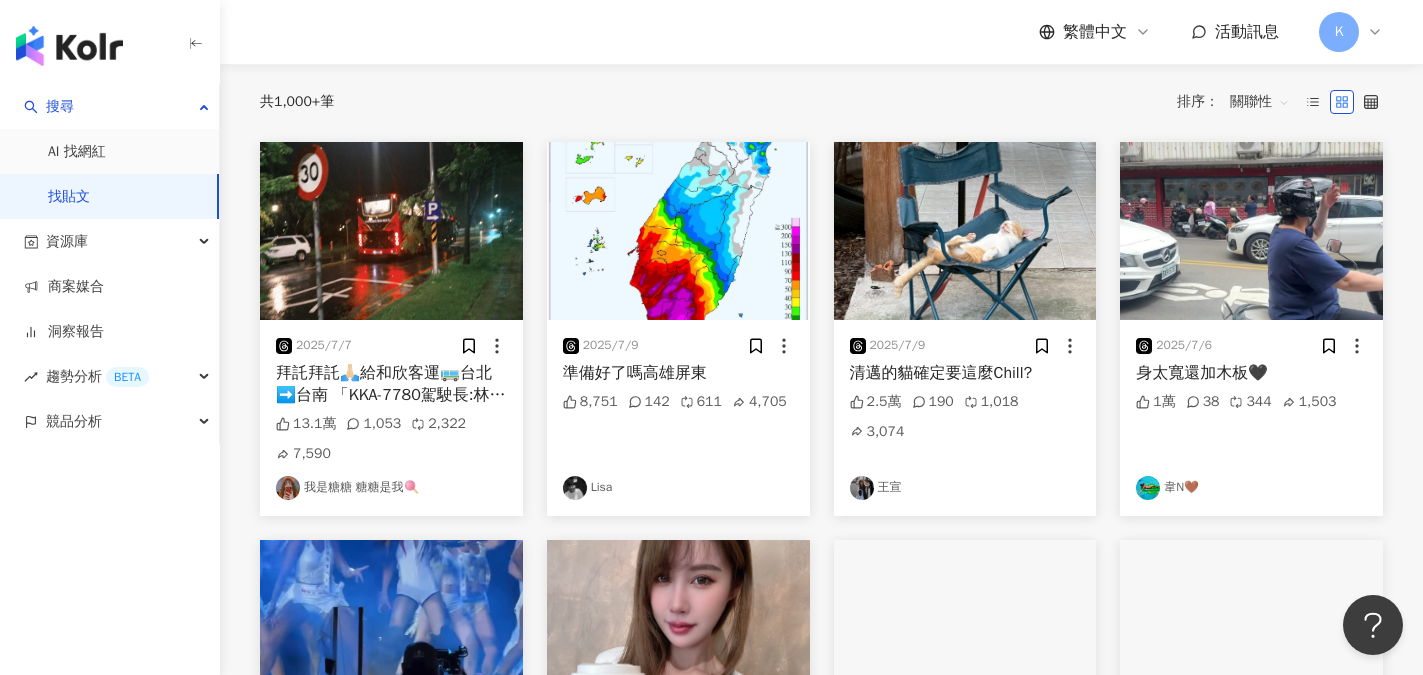 scroll, scrollTop: 400, scrollLeft: 0, axis: vertical 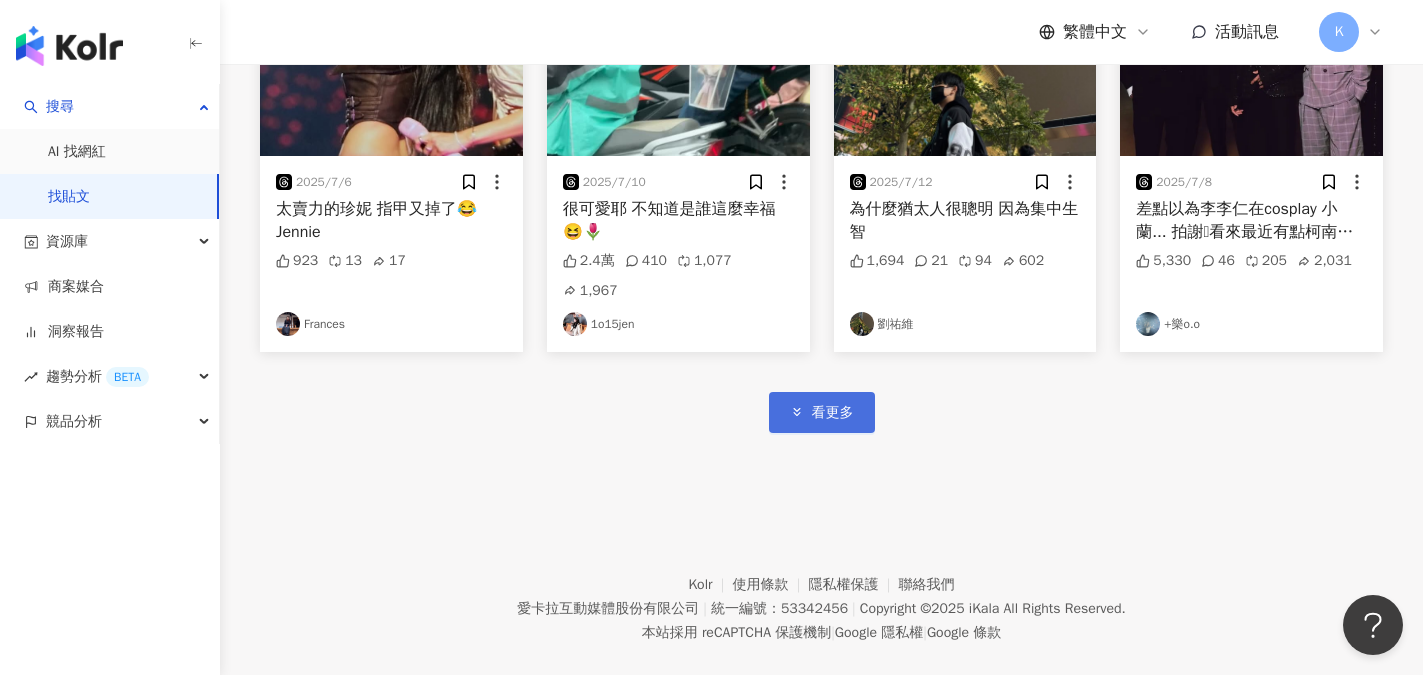 click on "看更多" at bounding box center (822, 412) 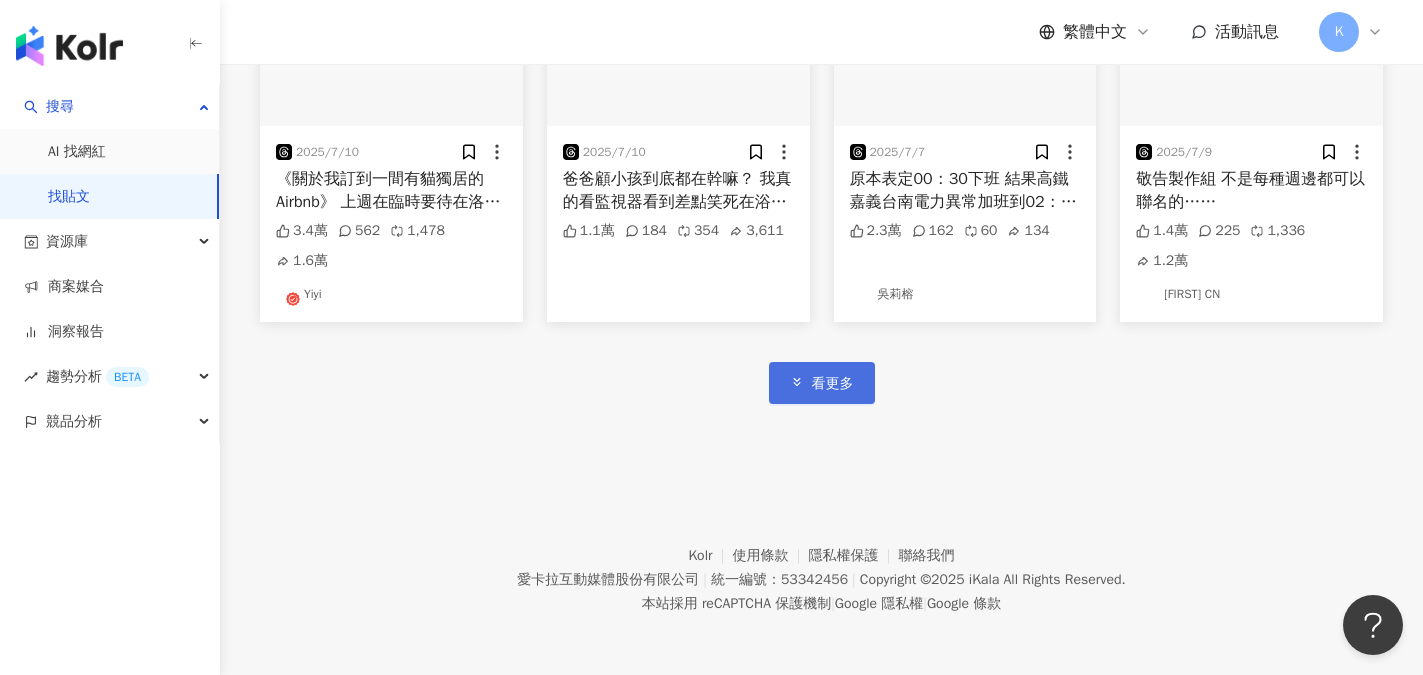 scroll, scrollTop: 2242, scrollLeft: 0, axis: vertical 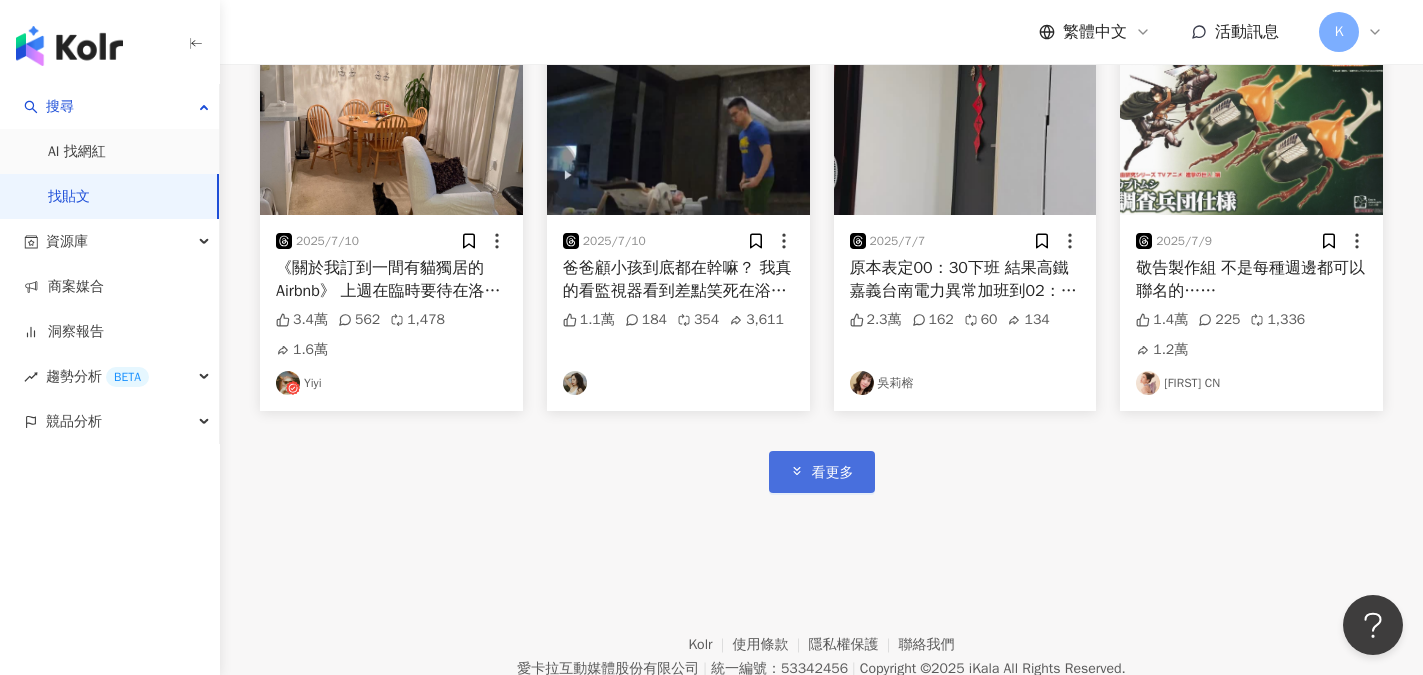 click on "看更多" at bounding box center [833, 473] 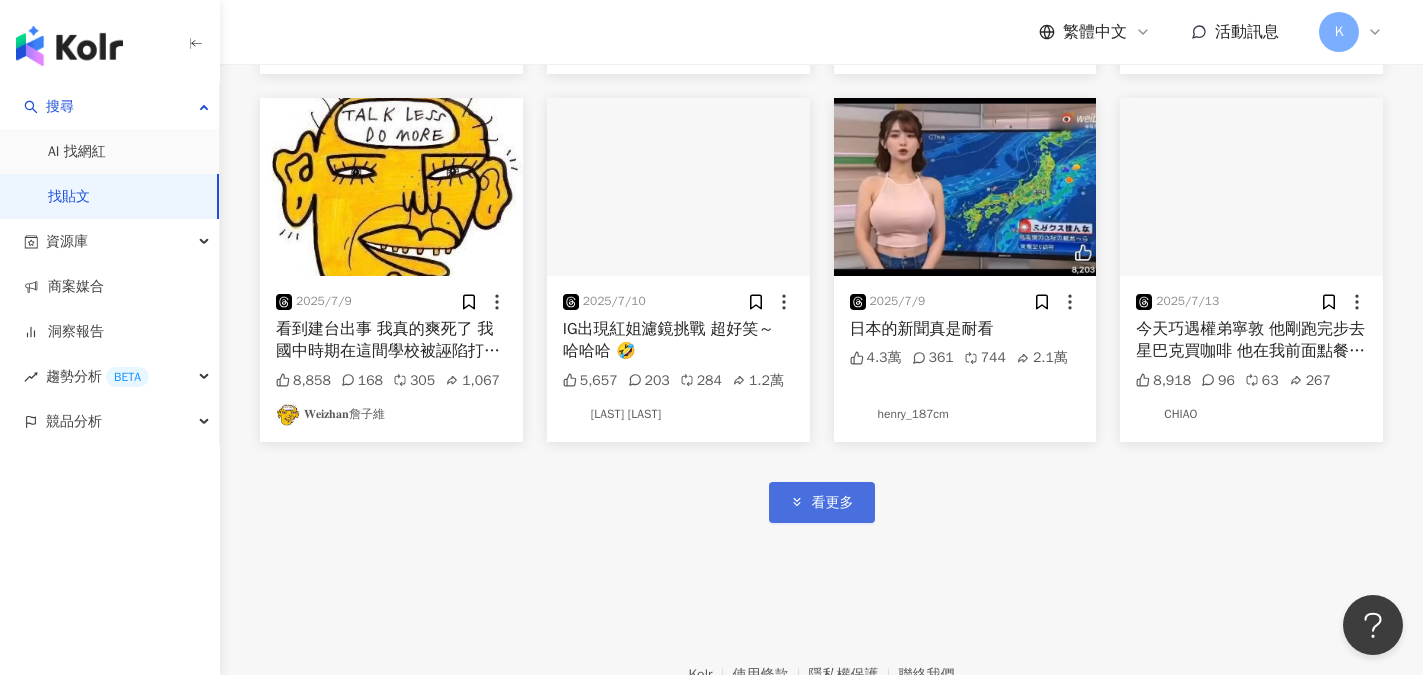 scroll, scrollTop: 3347, scrollLeft: 0, axis: vertical 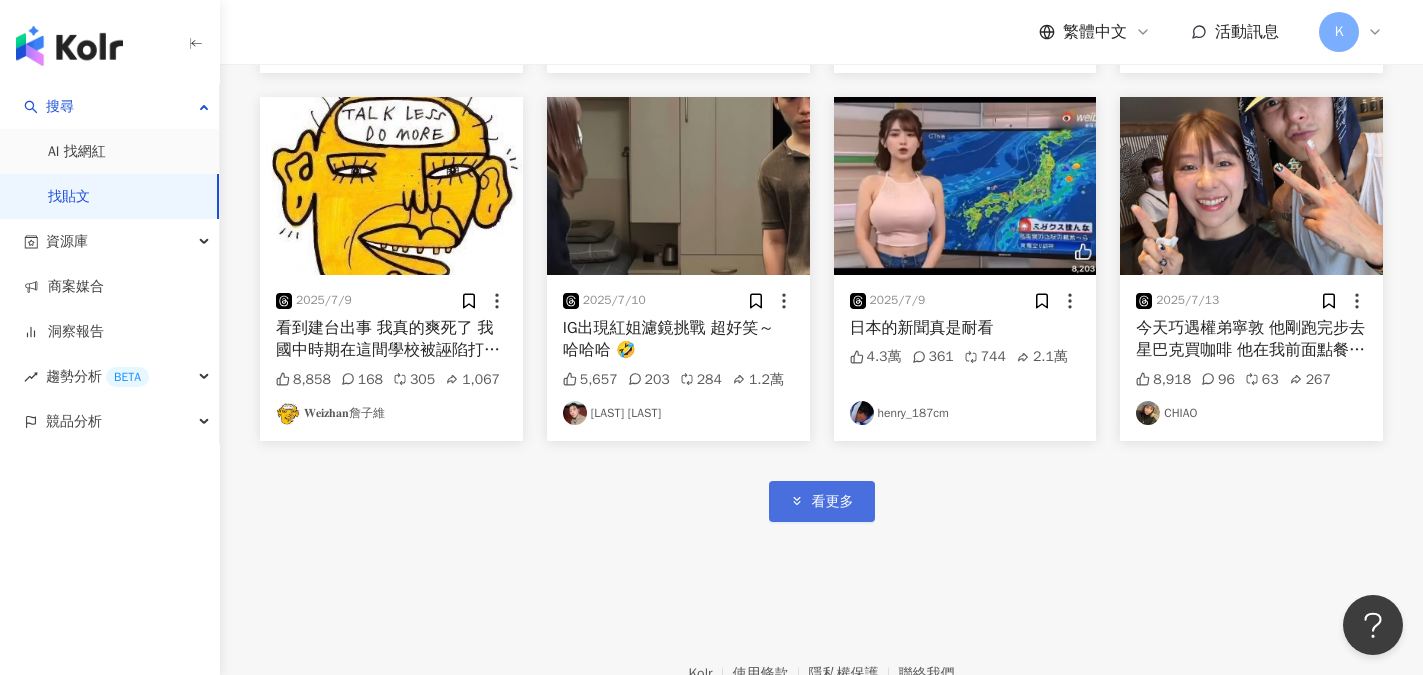 click on "看更多" at bounding box center (833, 502) 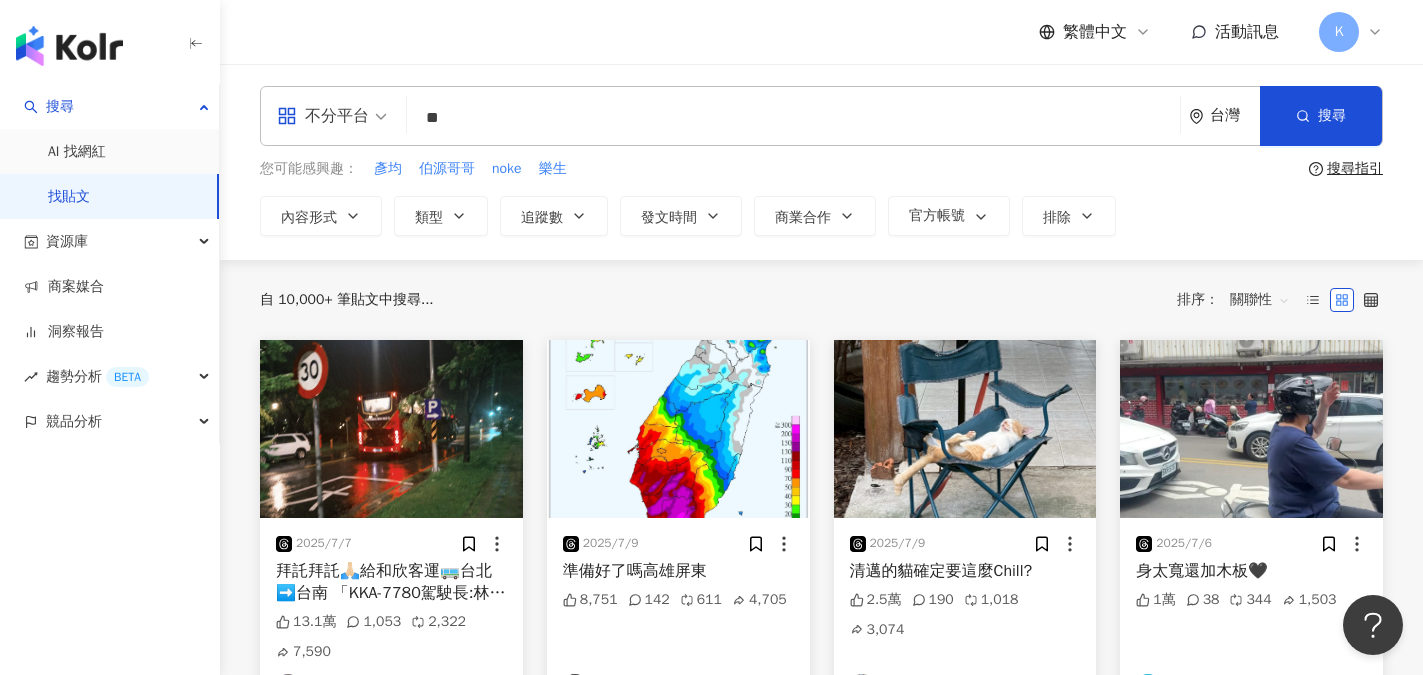 scroll, scrollTop: 0, scrollLeft: 0, axis: both 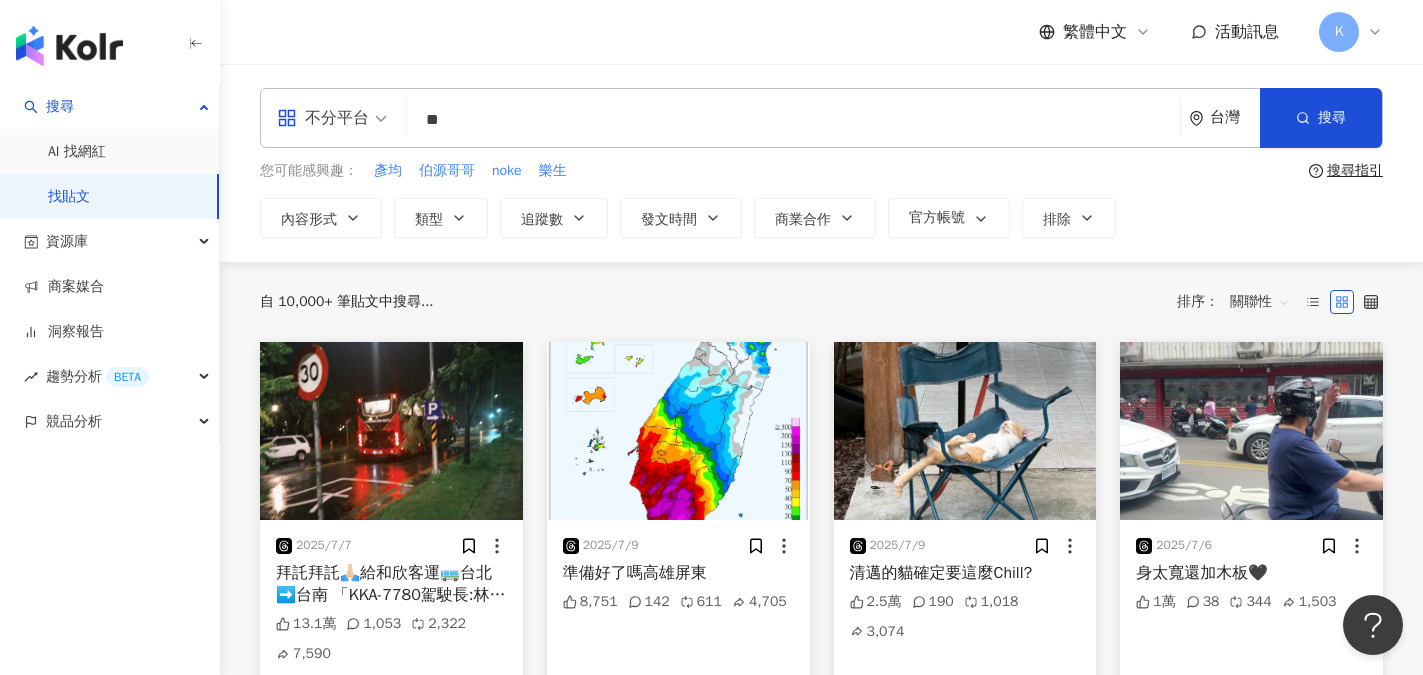 click on "**" at bounding box center [793, 119] 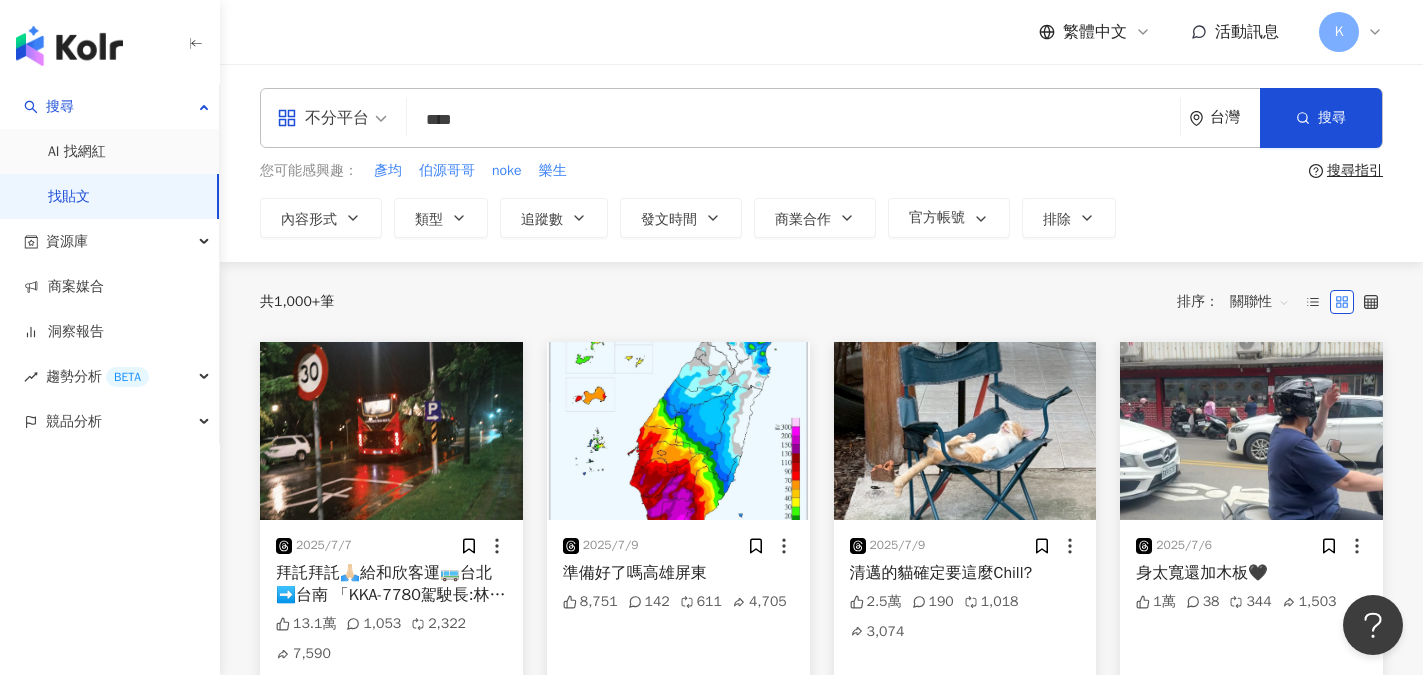 type on "****" 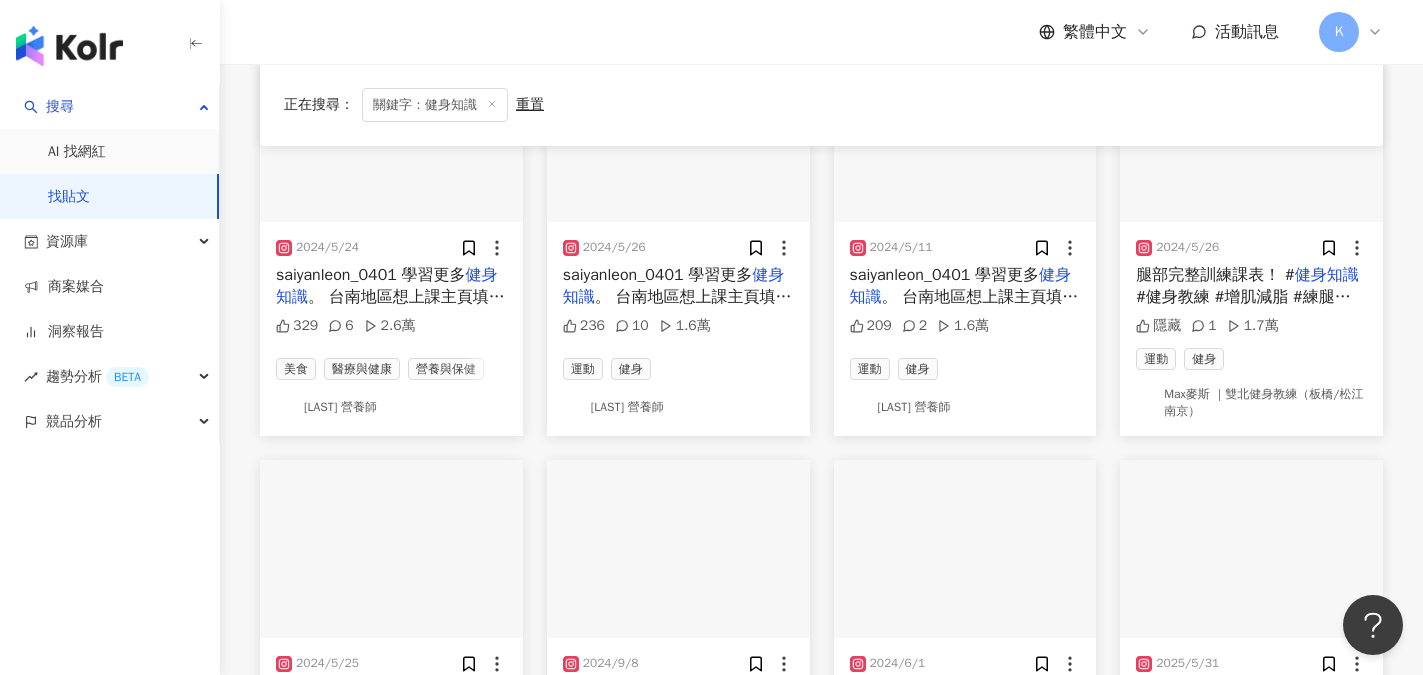 scroll, scrollTop: 700, scrollLeft: 0, axis: vertical 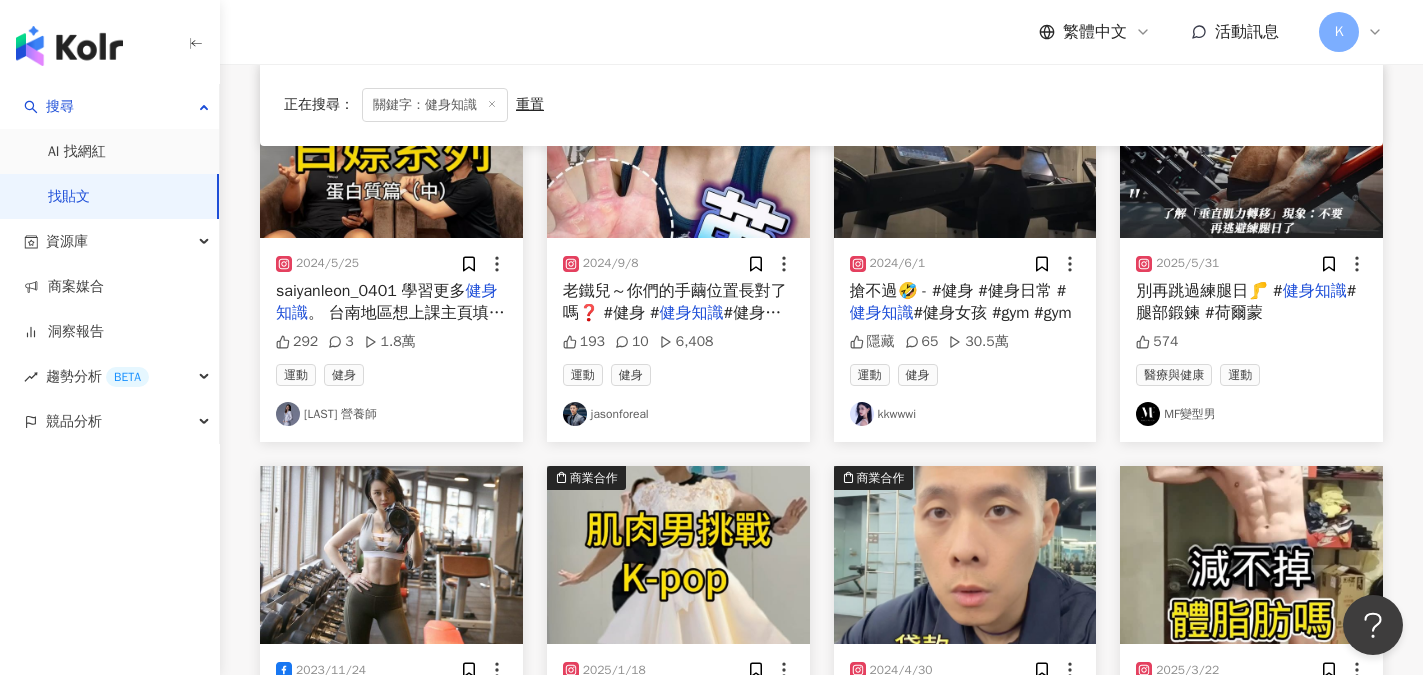 click at bounding box center [575, 414] 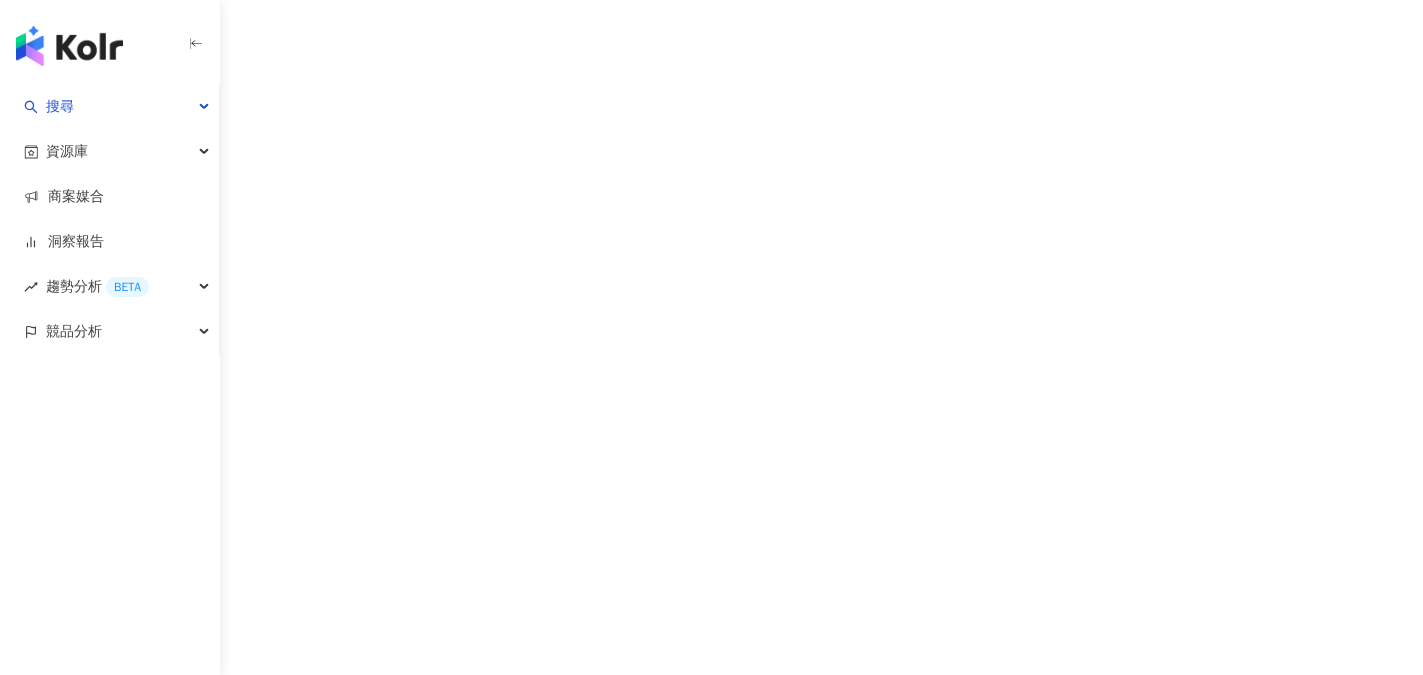 scroll, scrollTop: 0, scrollLeft: 0, axis: both 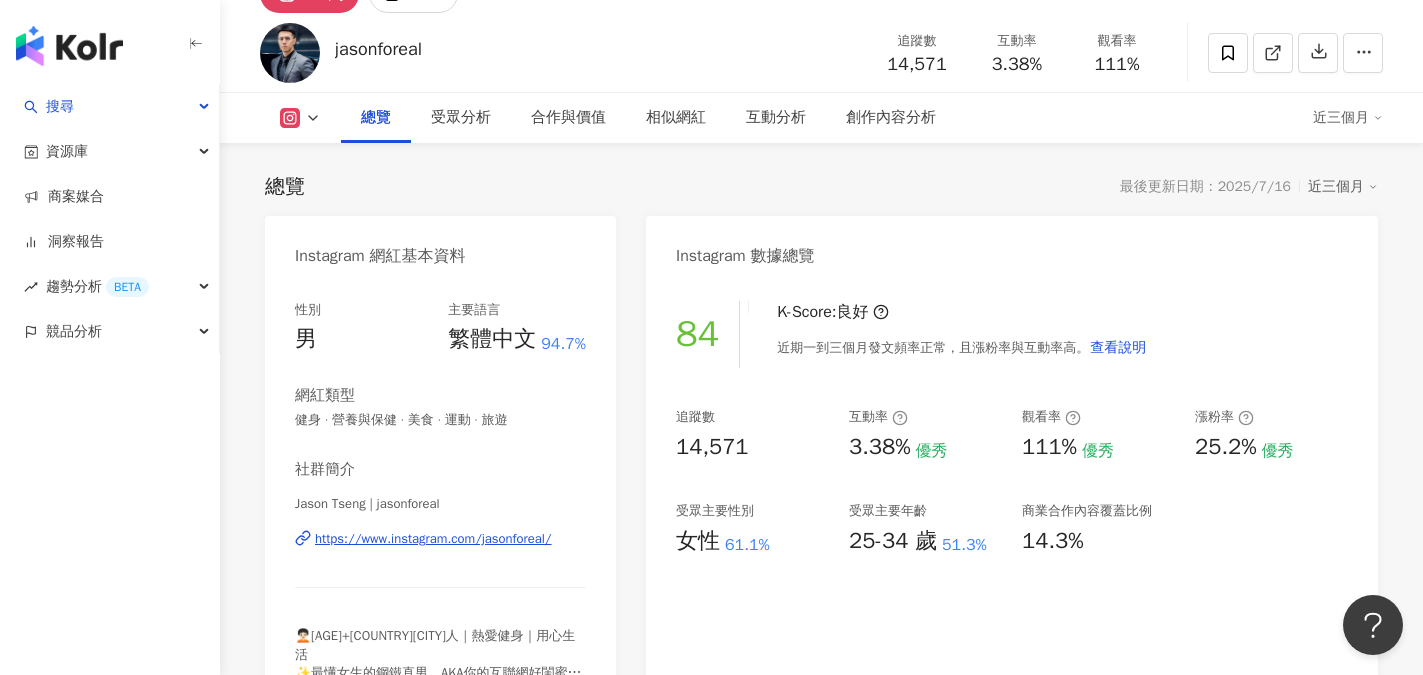 click on "84 K-Score :   良好 近期一到三個月發文頻率正常，且漲粉率與互動率高。 查看說明 追蹤數   14,571 互動率   3.38% 優秀 觀看率   111% 優秀 漲粉率   25.2% 優秀 受眾主要性別   女性 61.1% 受眾主要年齡   25-34 歲 51.3% 商業合作內容覆蓋比例   14.3%" at bounding box center [1012, 505] 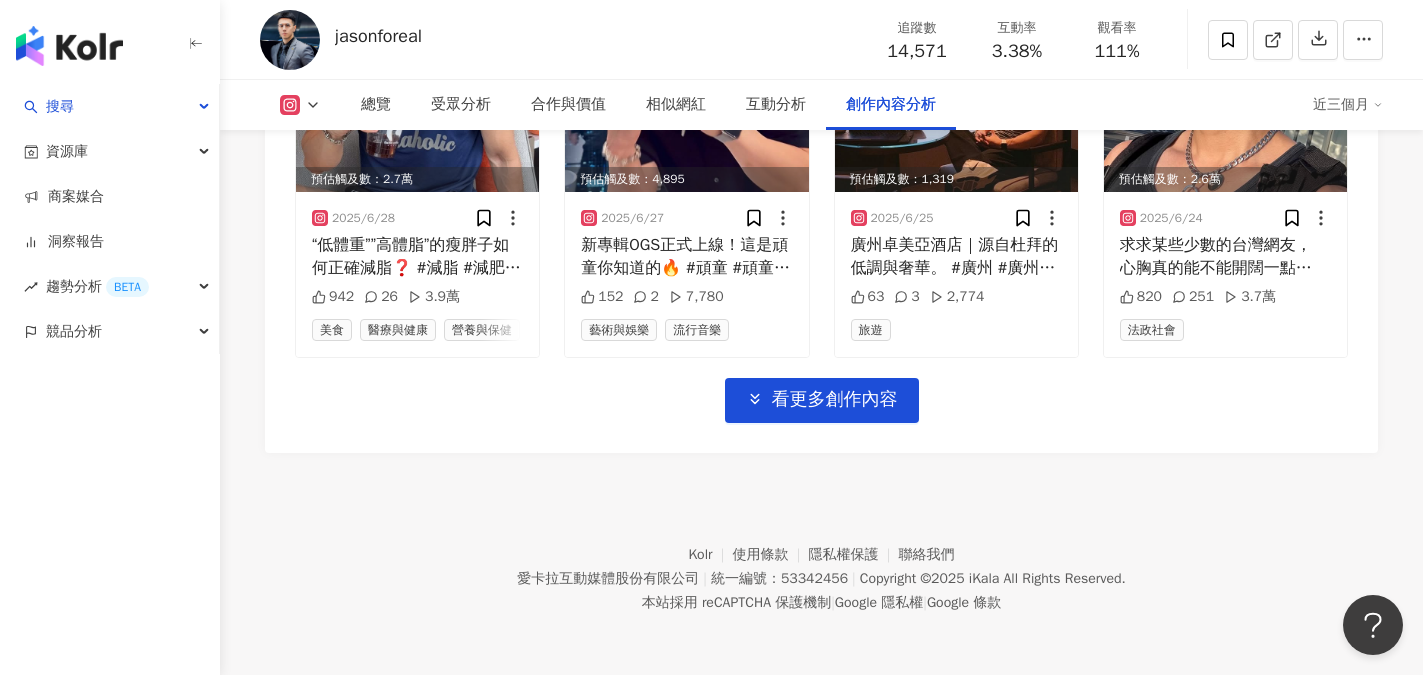 scroll, scrollTop: 7269, scrollLeft: 0, axis: vertical 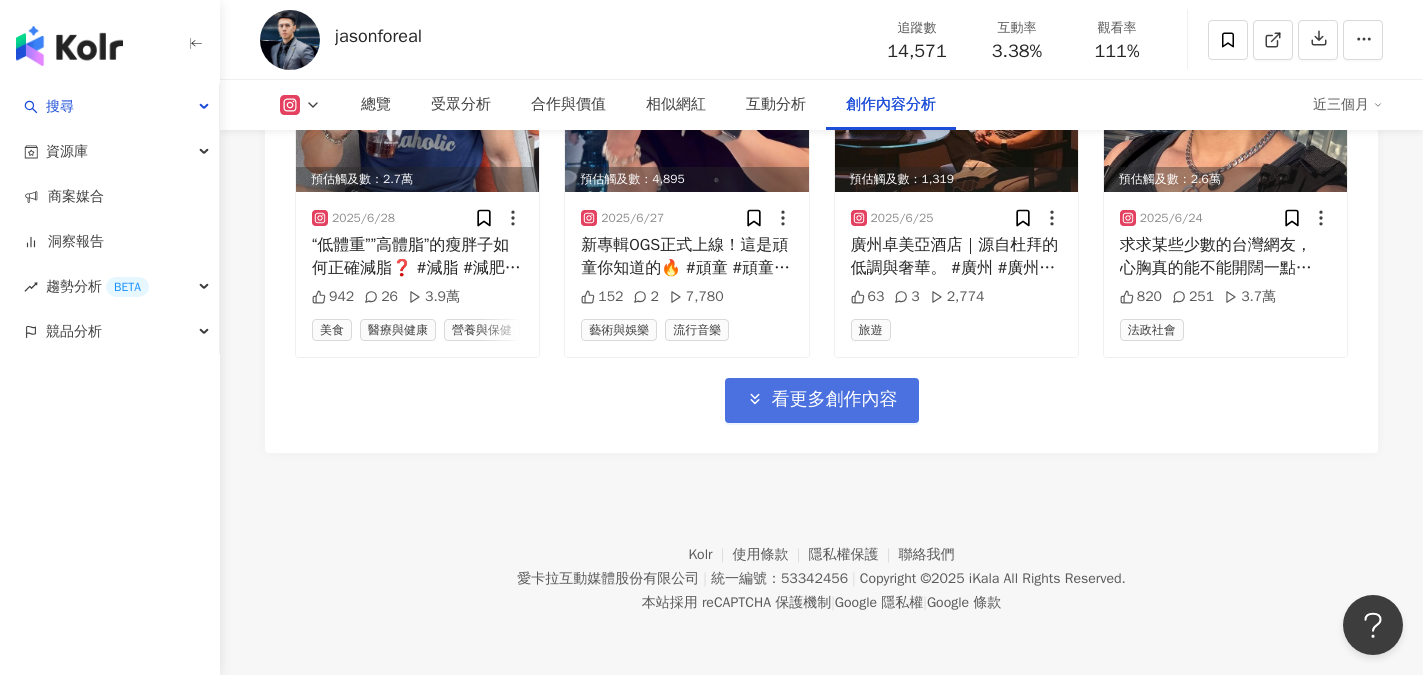 click on "看更多創作內容" at bounding box center (835, 400) 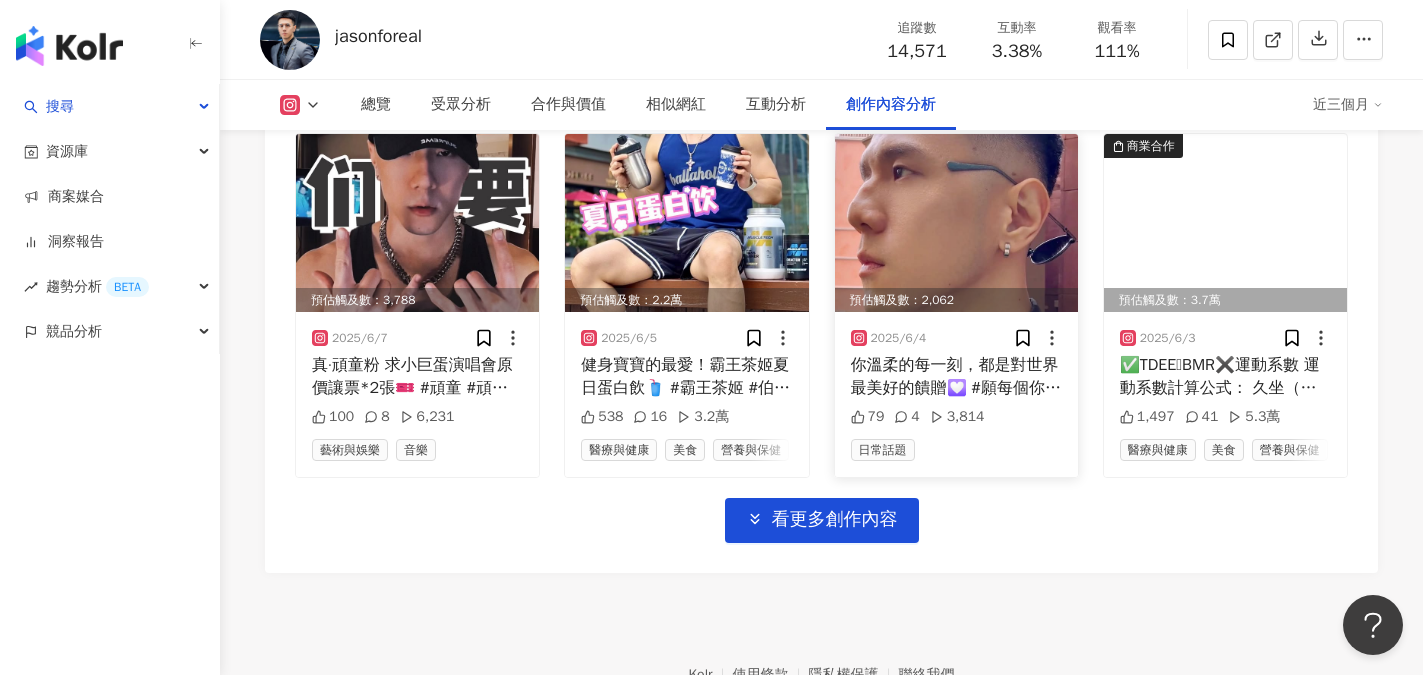 scroll, scrollTop: 8269, scrollLeft: 0, axis: vertical 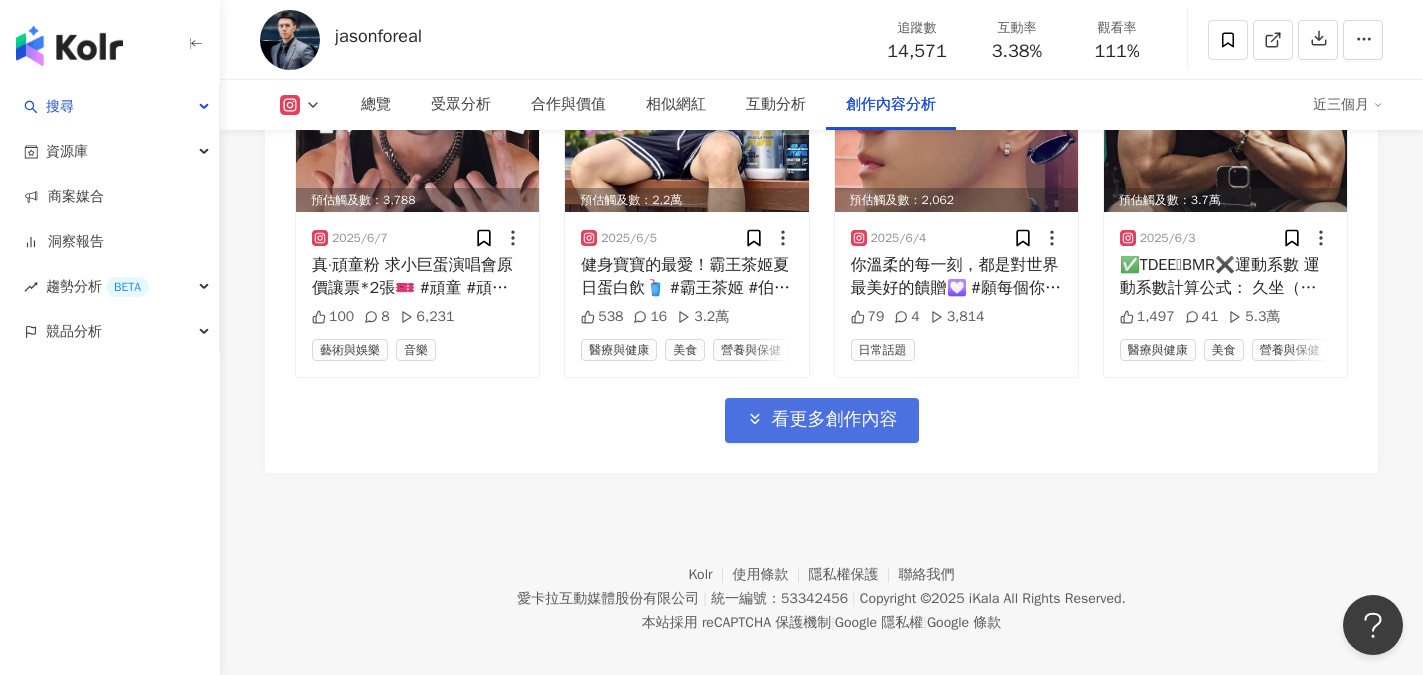 click on "看更多創作內容" at bounding box center [835, 420] 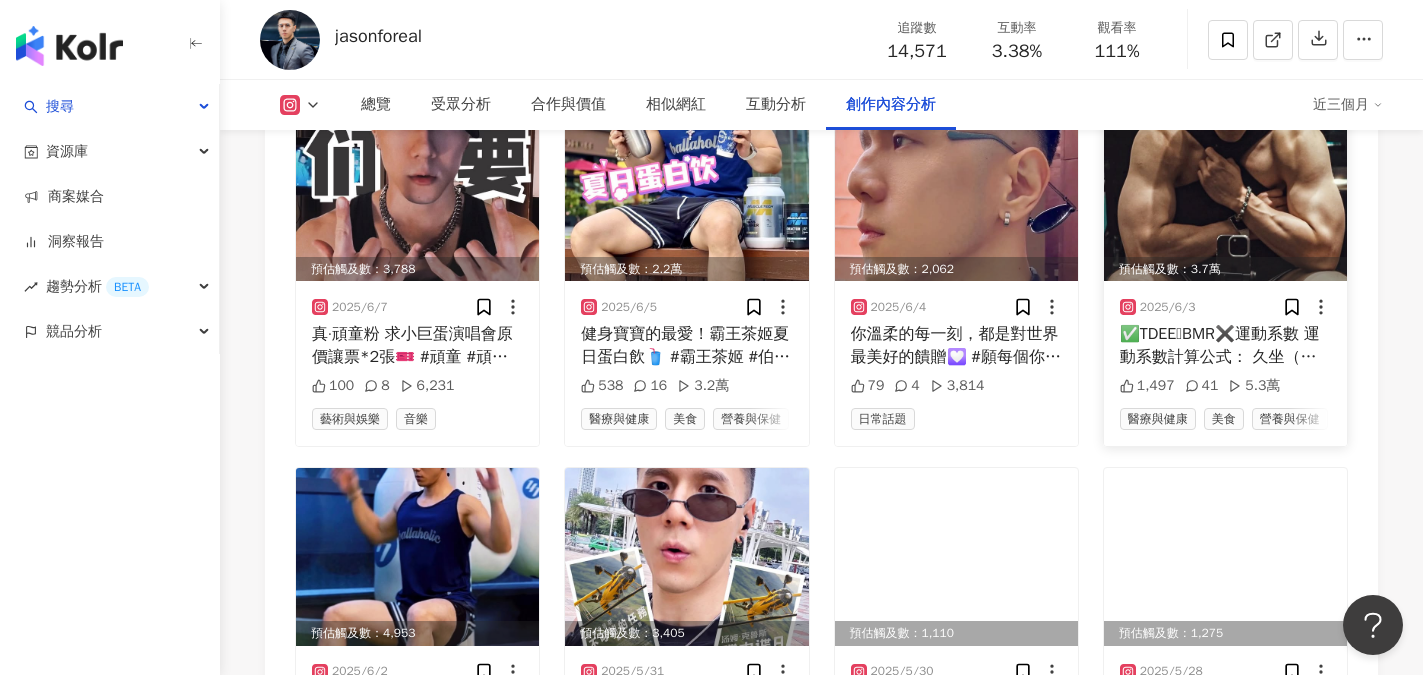 scroll, scrollTop: 8169, scrollLeft: 0, axis: vertical 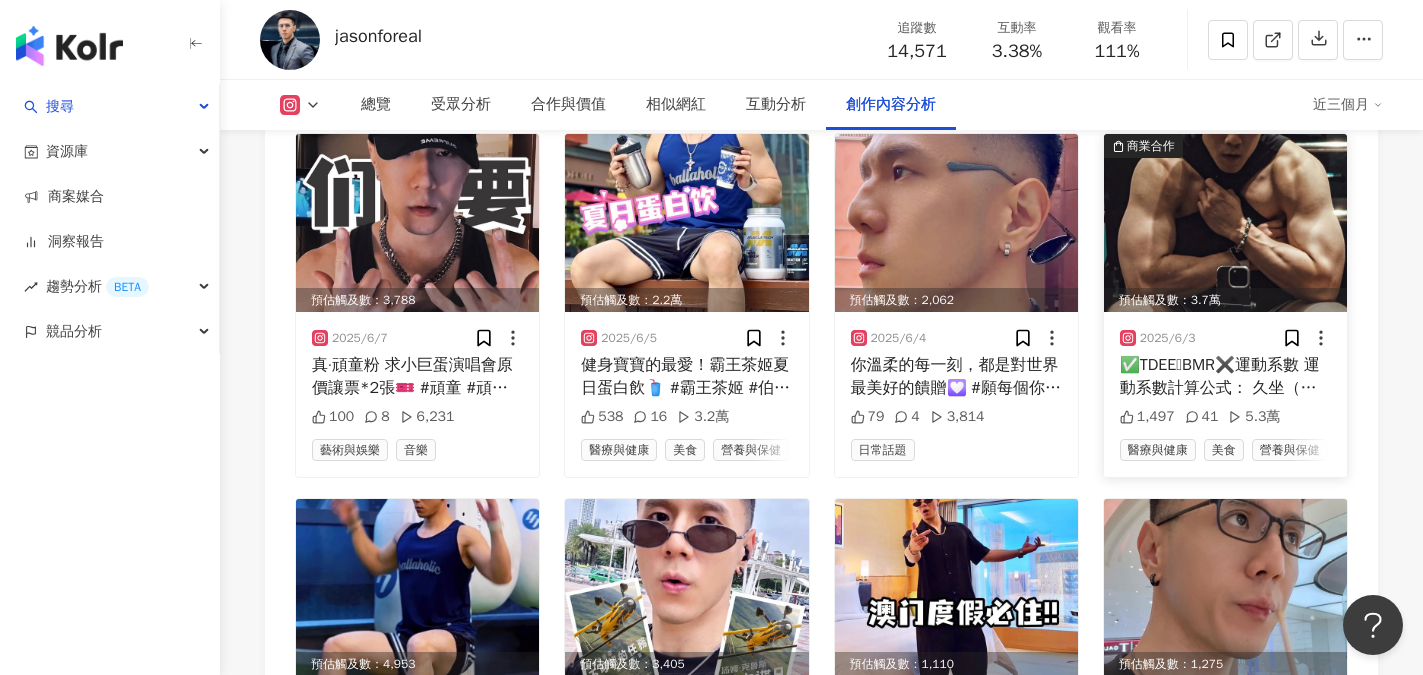 click at bounding box center (1225, 223) 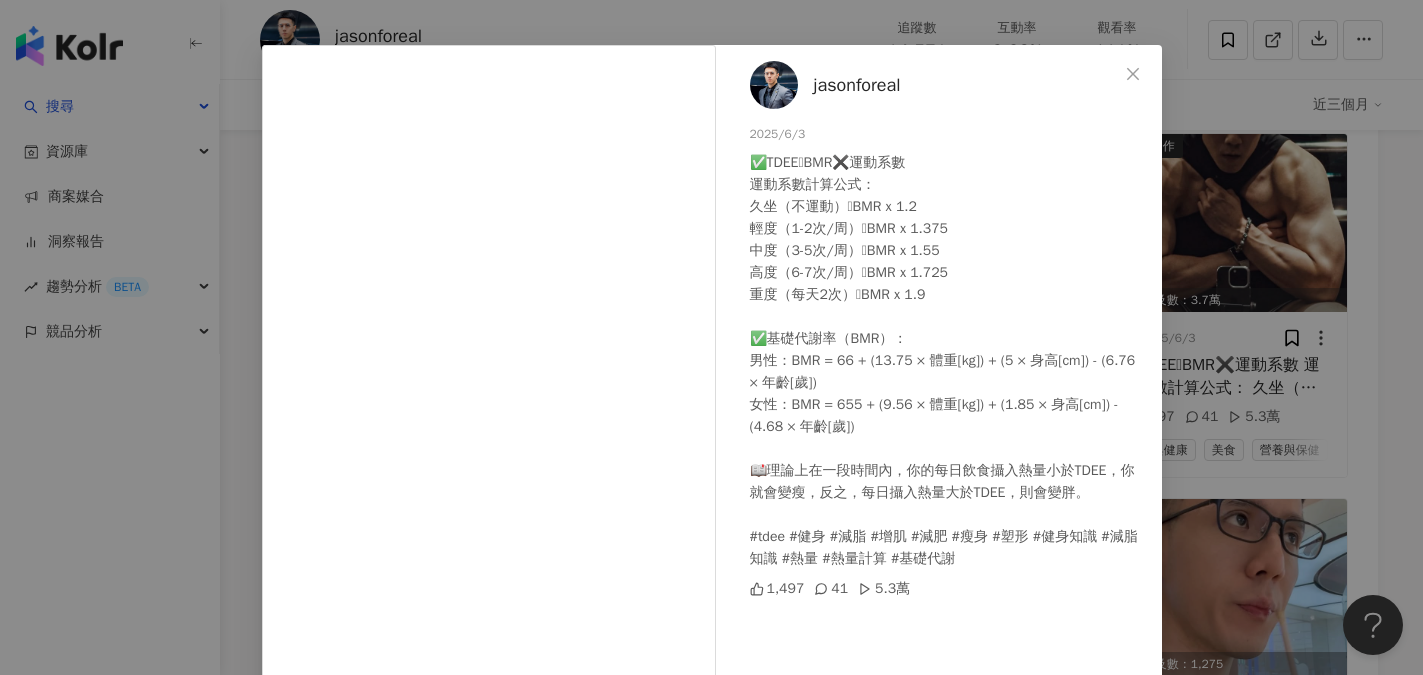 scroll, scrollTop: 0, scrollLeft: 0, axis: both 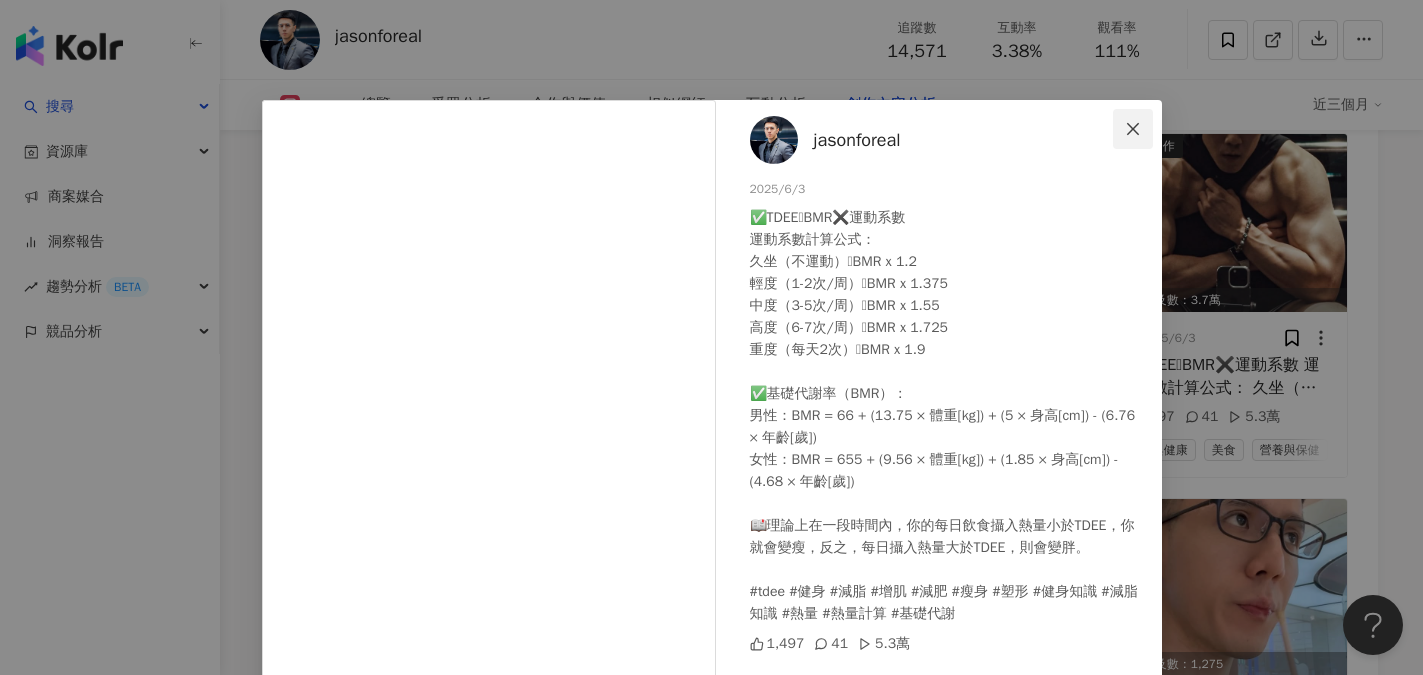 click at bounding box center (1133, 129) 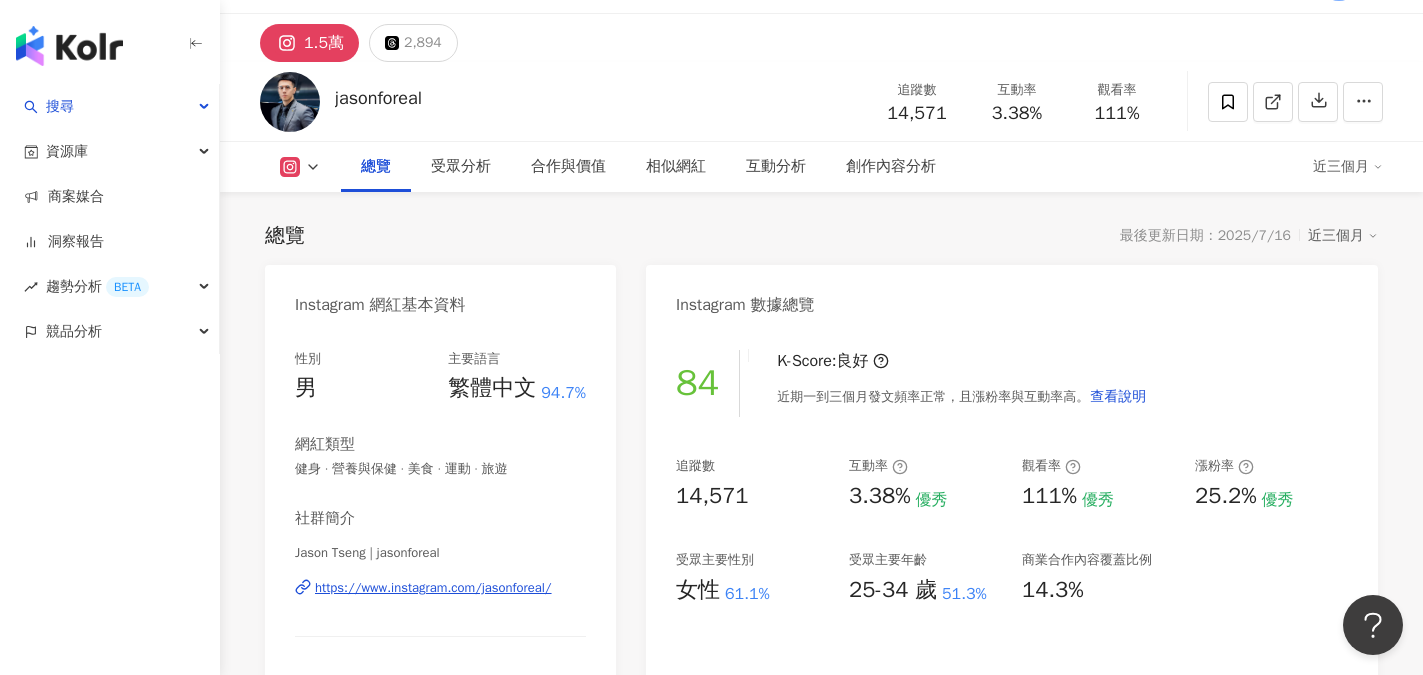 scroll, scrollTop: 0, scrollLeft: 0, axis: both 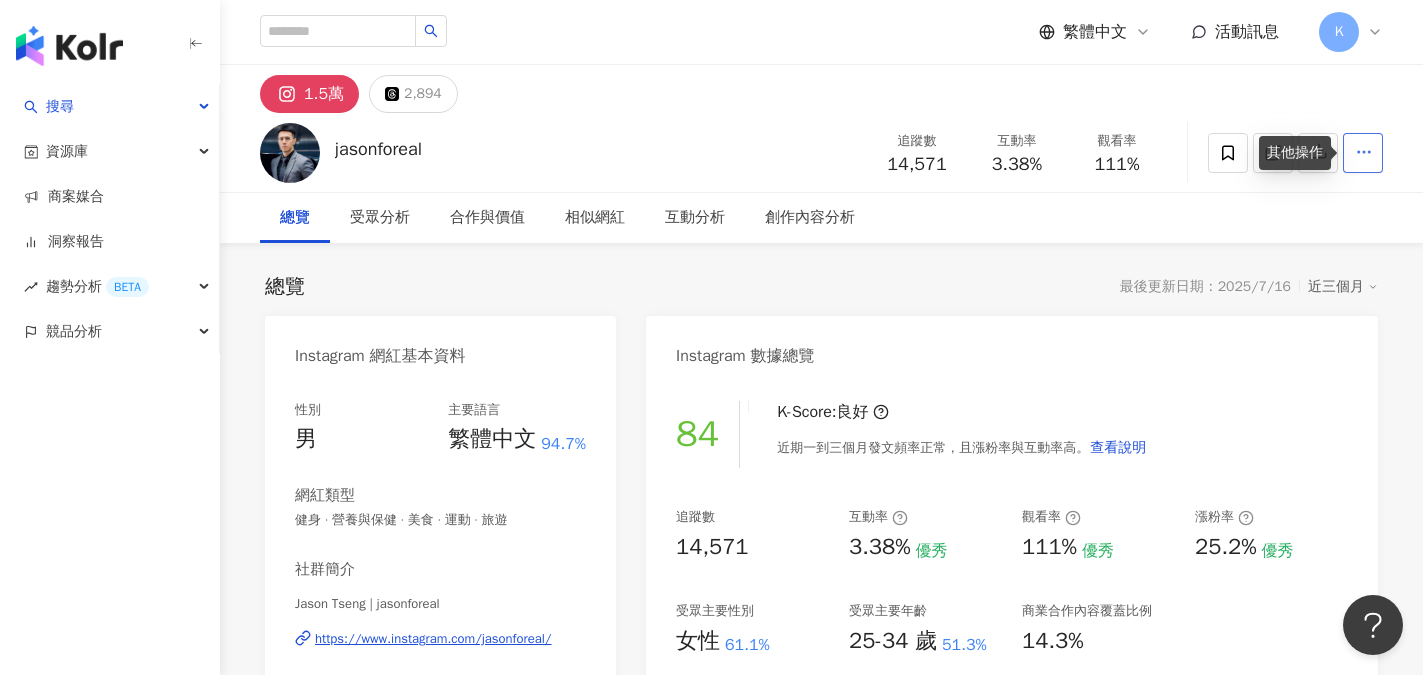 click 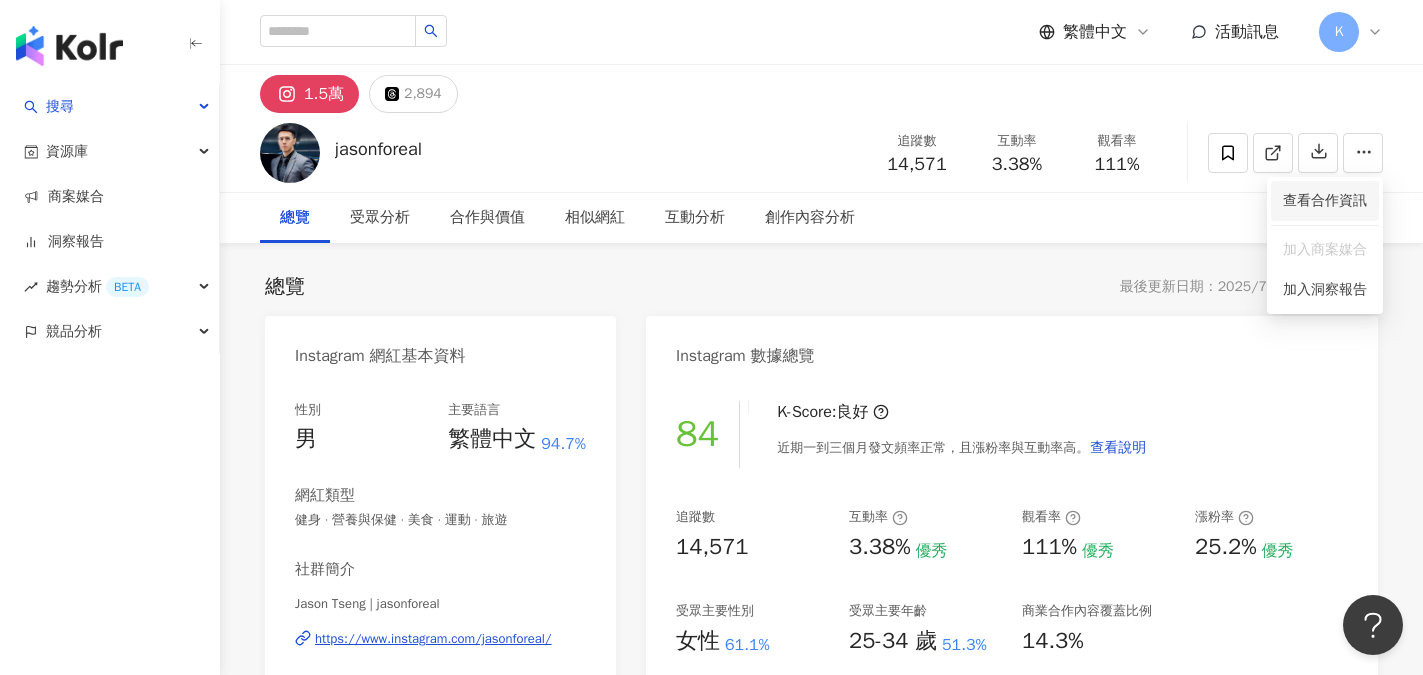 click on "查看合作資訊" at bounding box center [1325, 201] 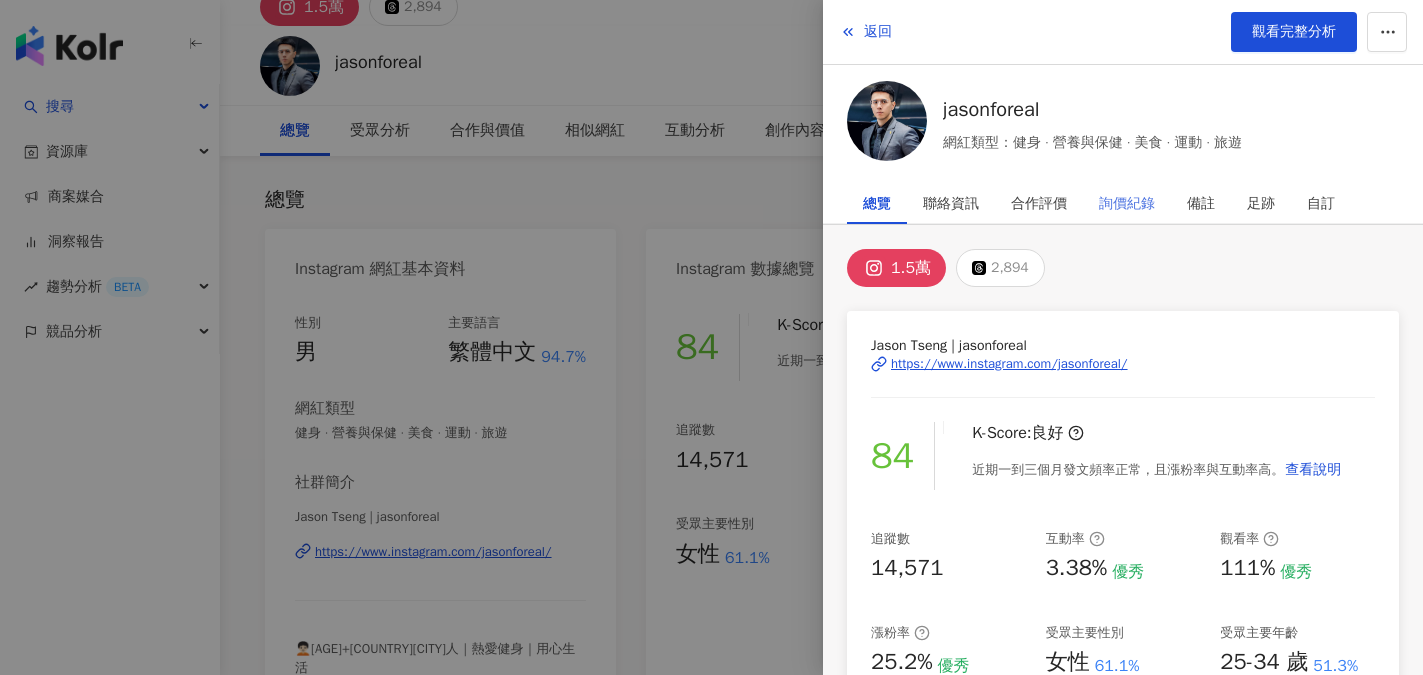 scroll, scrollTop: 200, scrollLeft: 0, axis: vertical 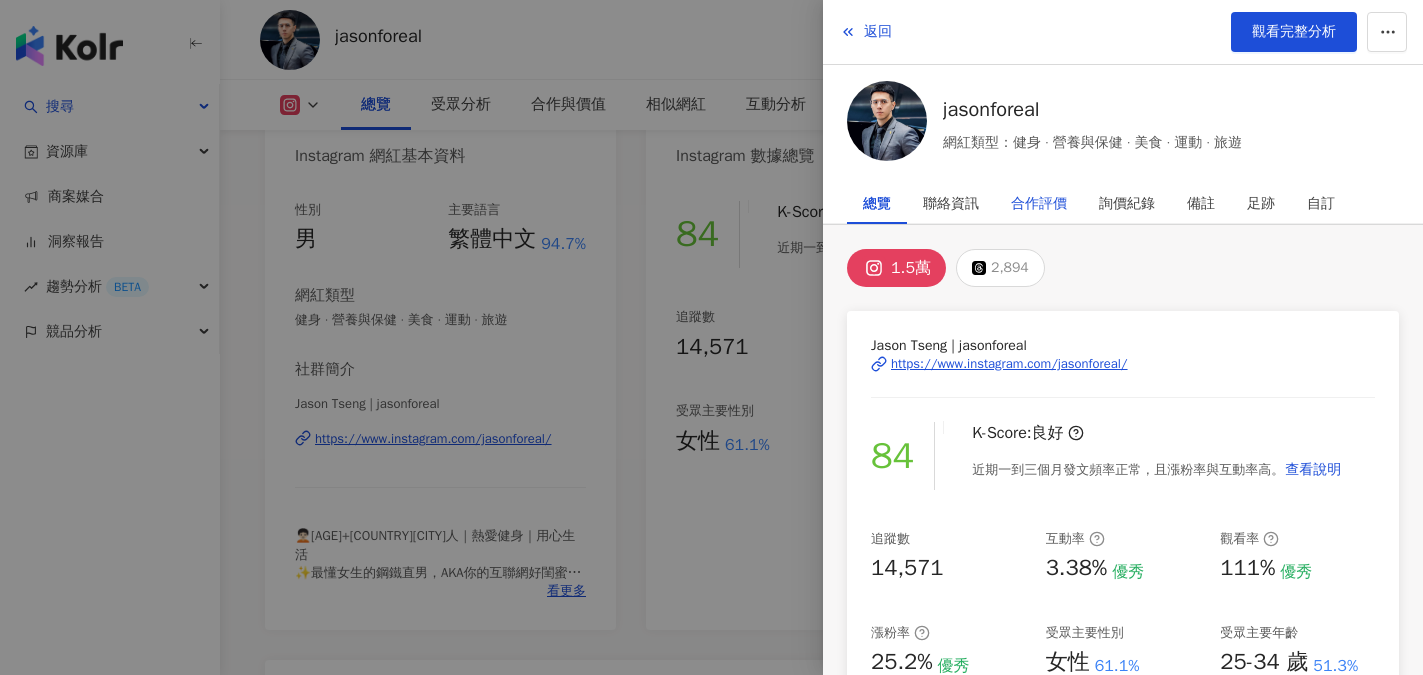 click on "合作評價" at bounding box center (1039, 204) 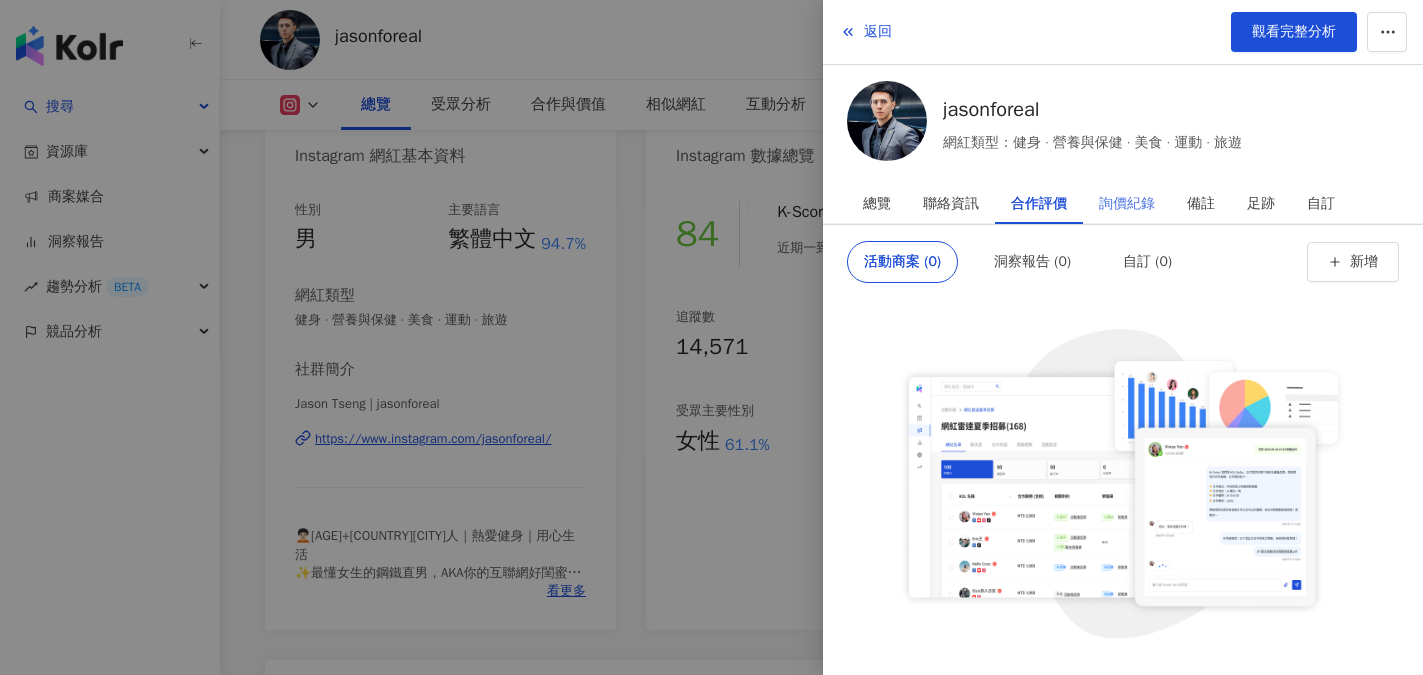 click on "詢價紀錄" at bounding box center [1127, 204] 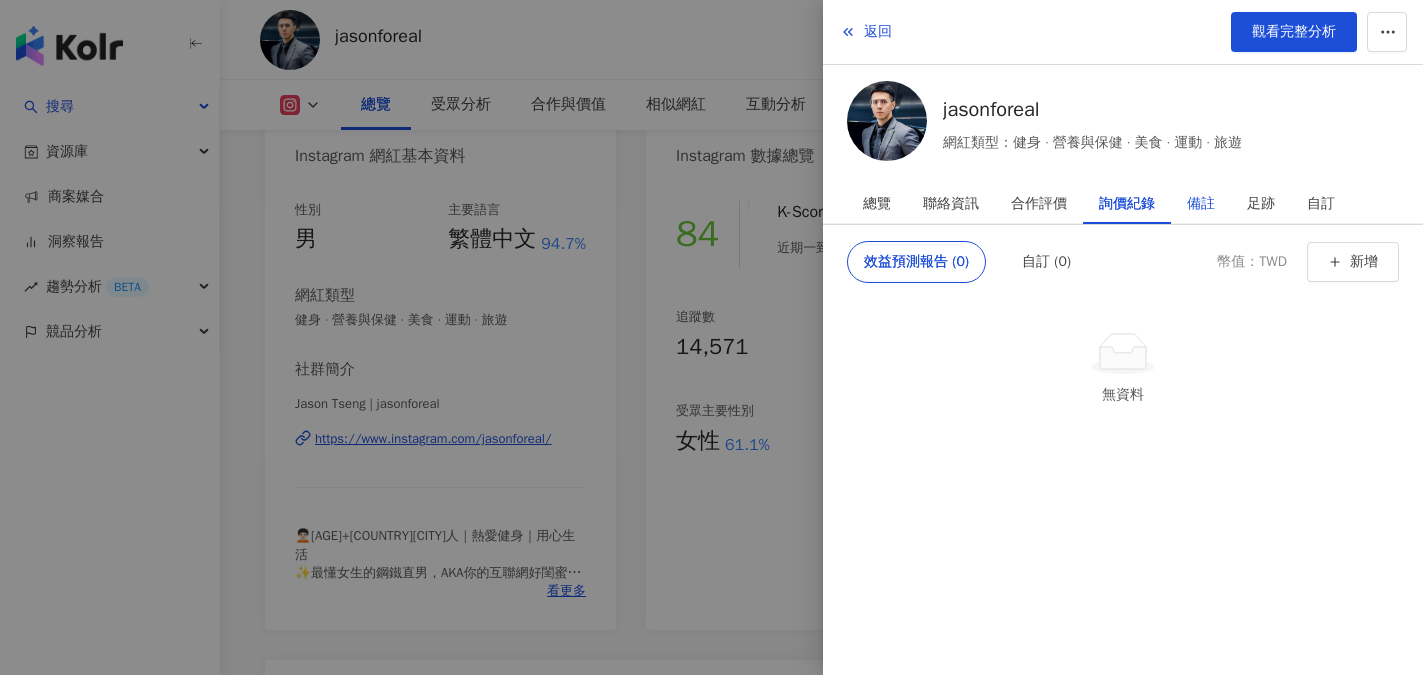 click on "備註" at bounding box center (1201, 204) 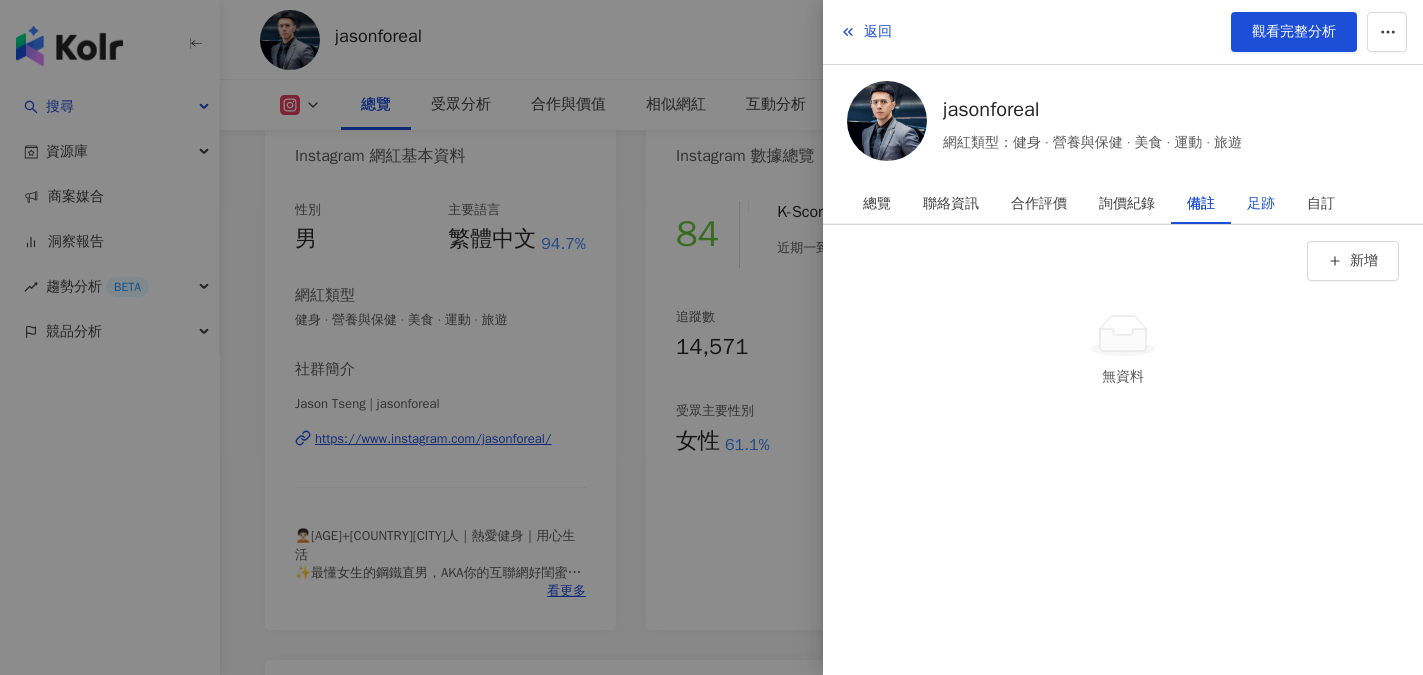 click on "足跡" at bounding box center [1261, 204] 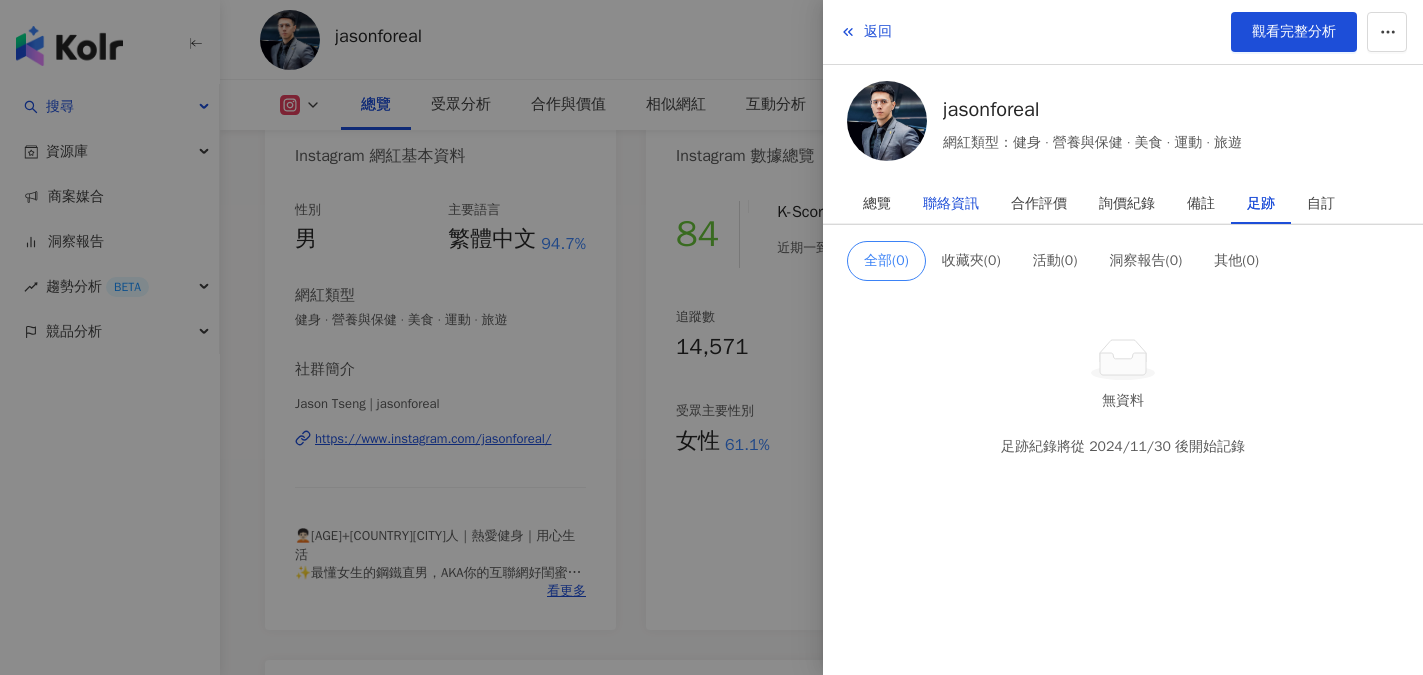 click on "聯絡資訊" at bounding box center (951, 204) 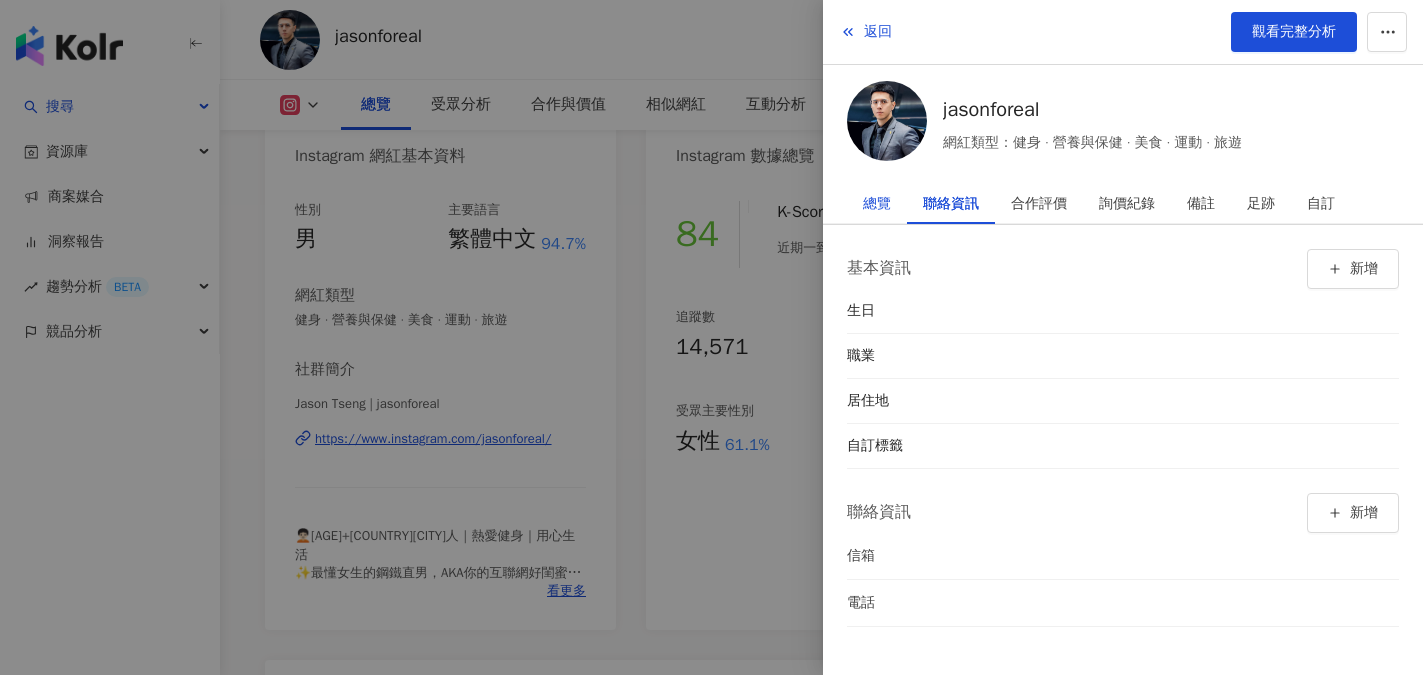 click on "總覽" at bounding box center [877, 204] 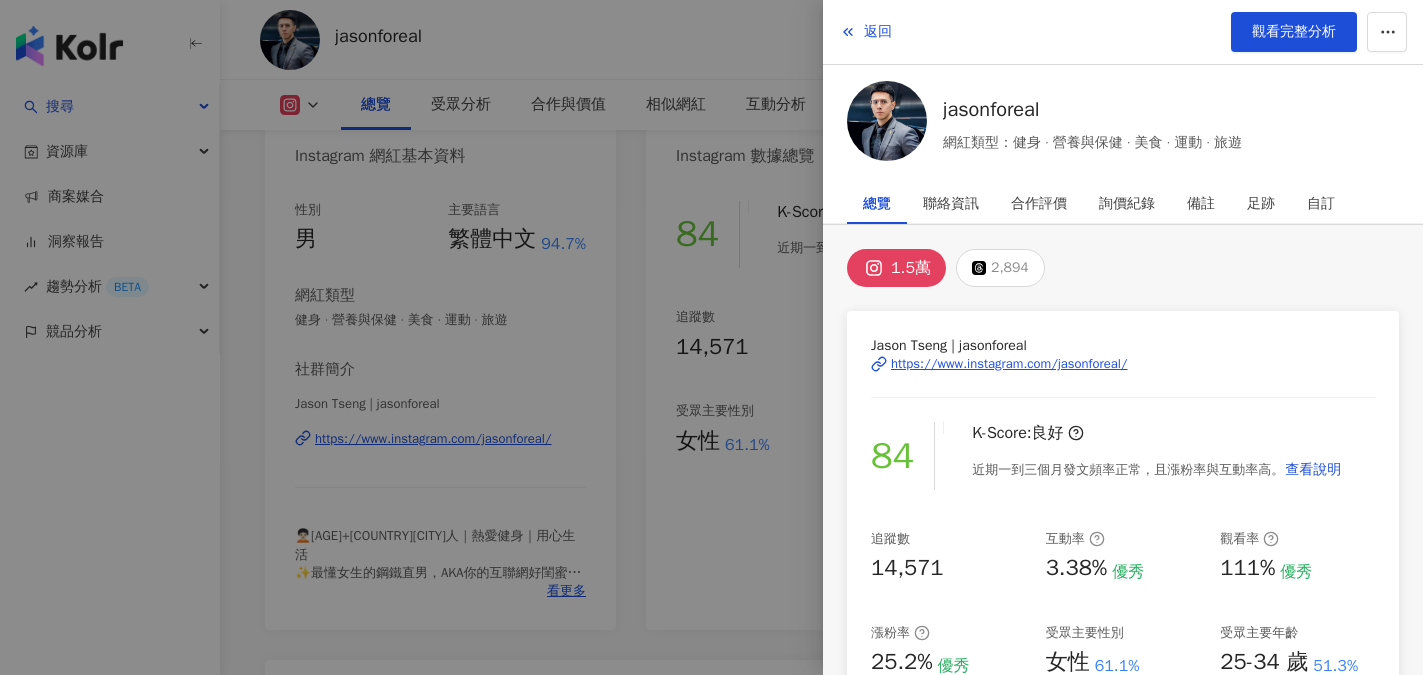 scroll, scrollTop: 0, scrollLeft: 0, axis: both 